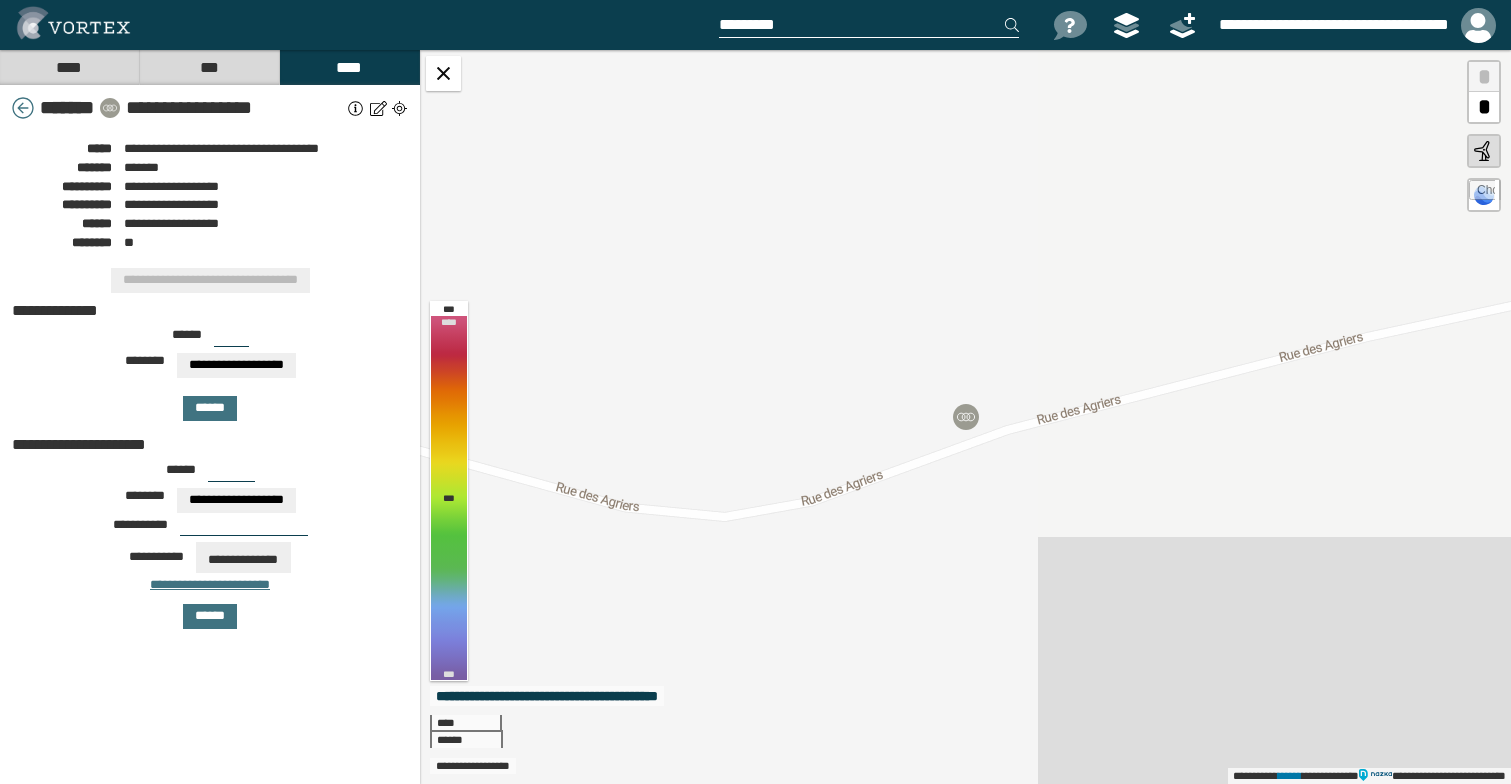 select on "*****" 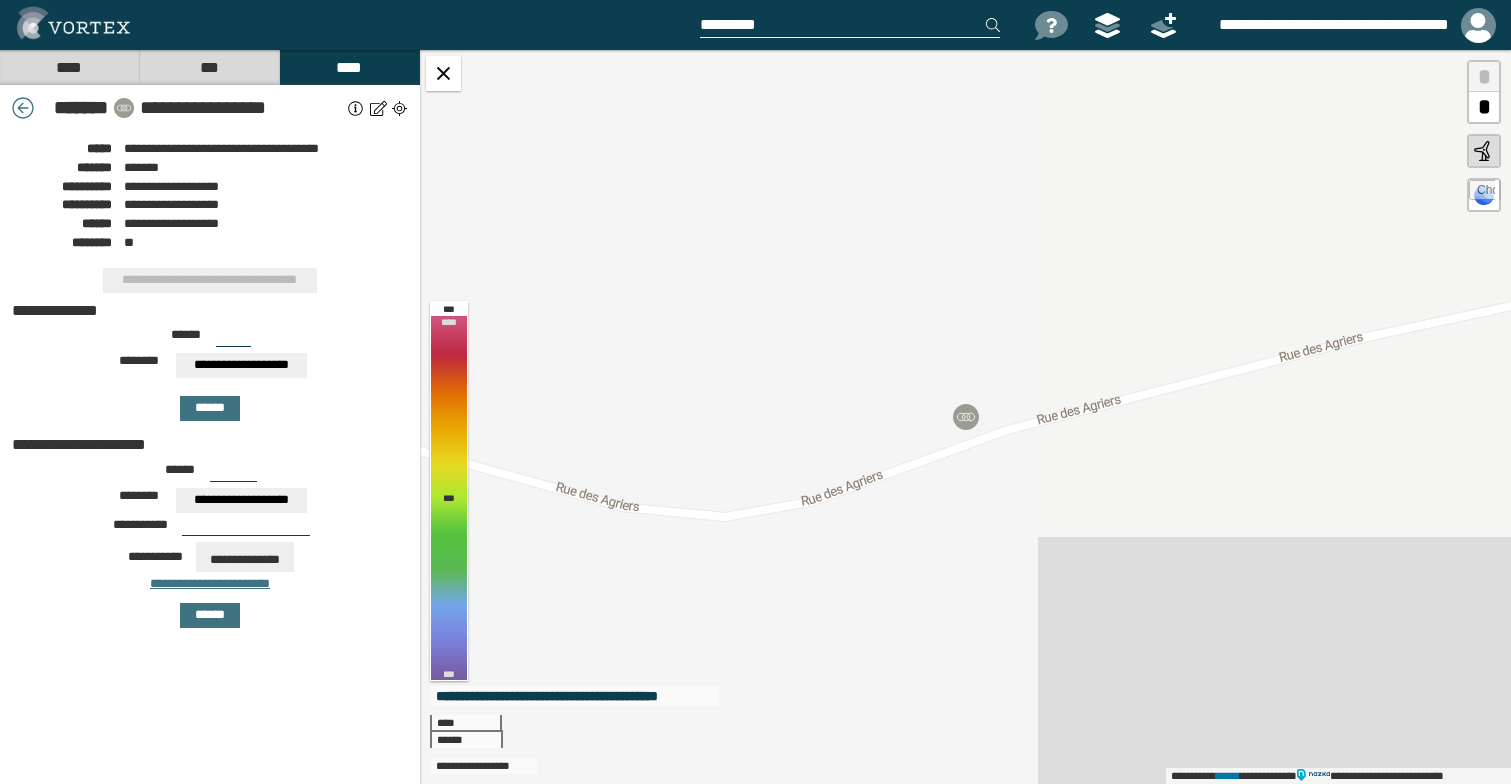 scroll, scrollTop: 0, scrollLeft: 0, axis: both 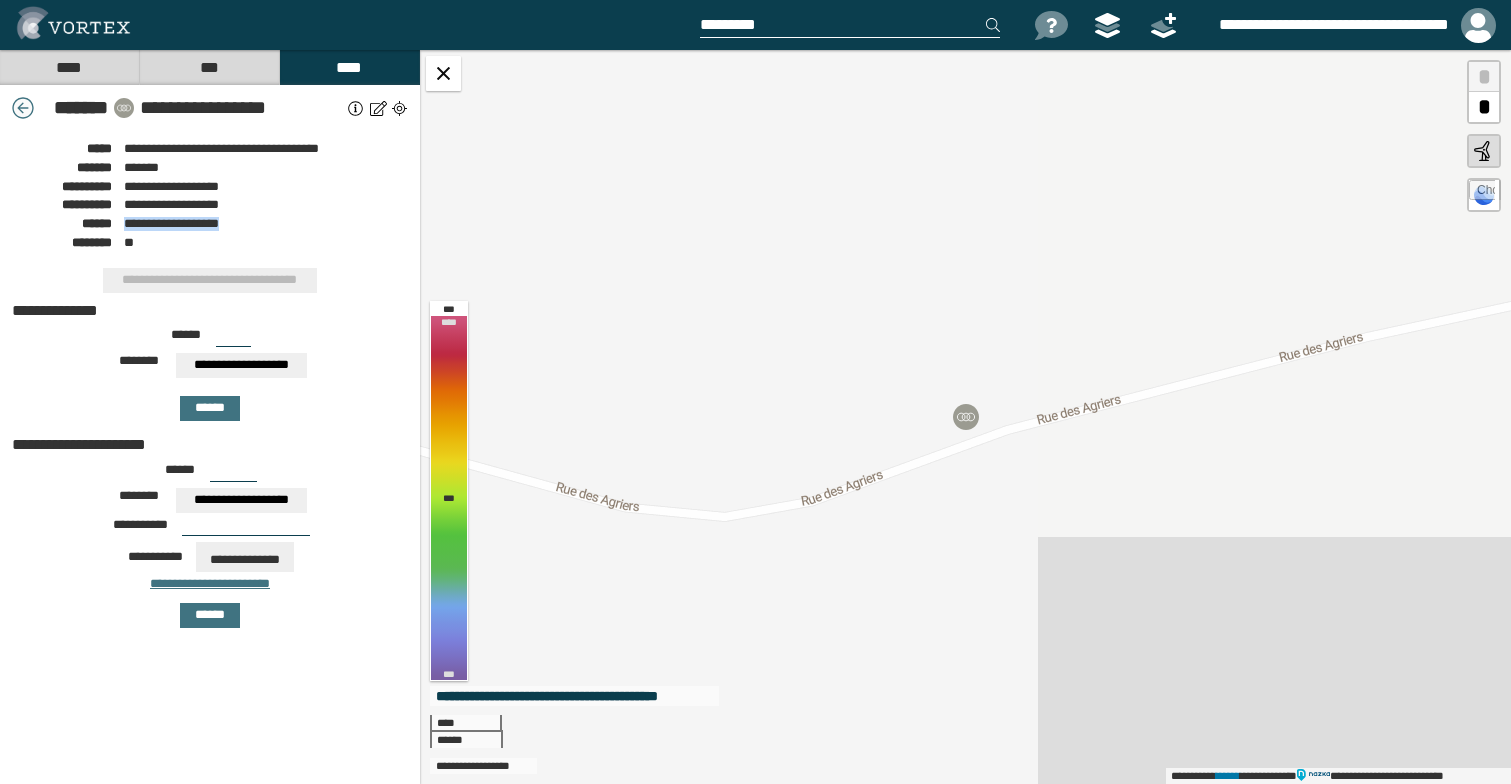 click at bounding box center [23, 108] 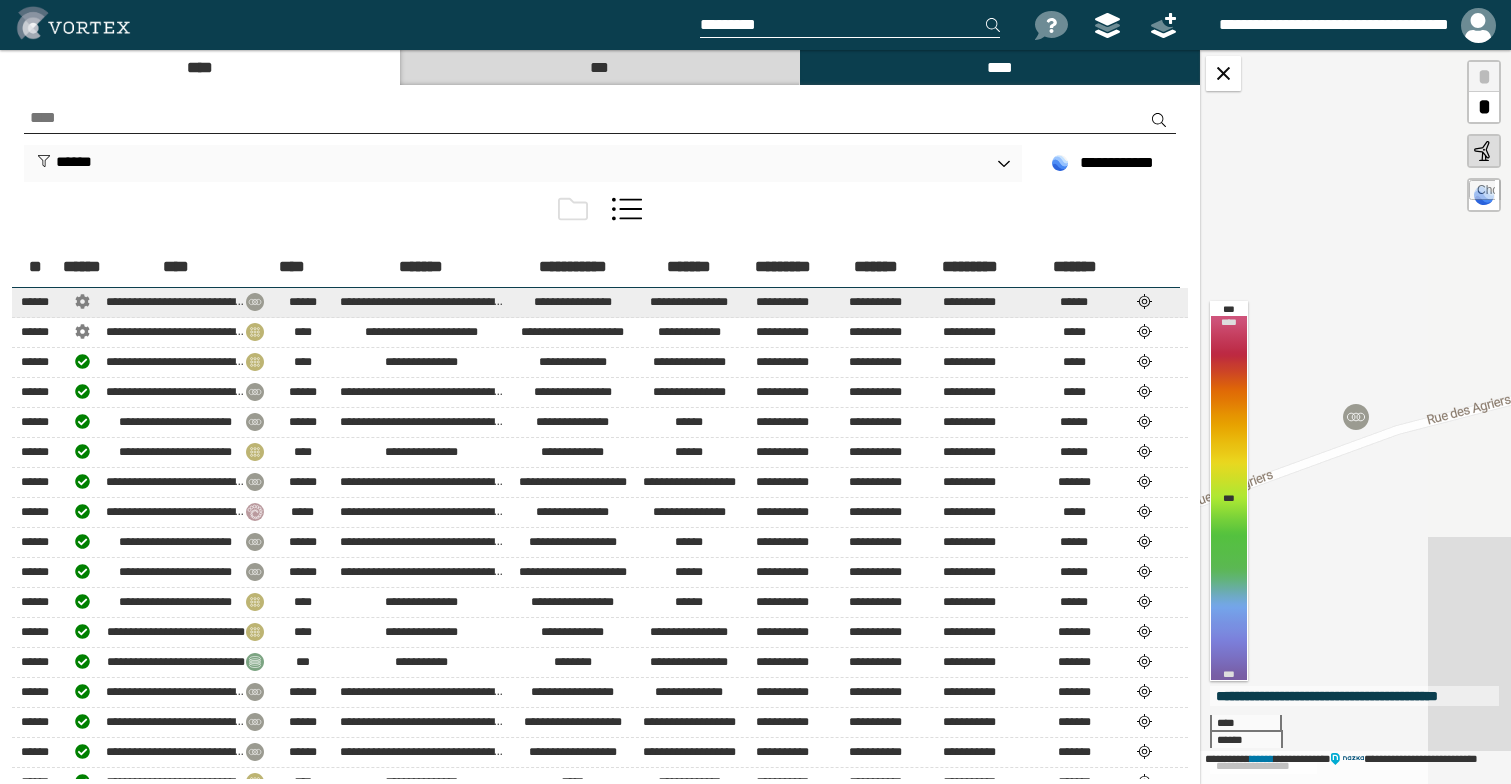 click at bounding box center [1144, 301] 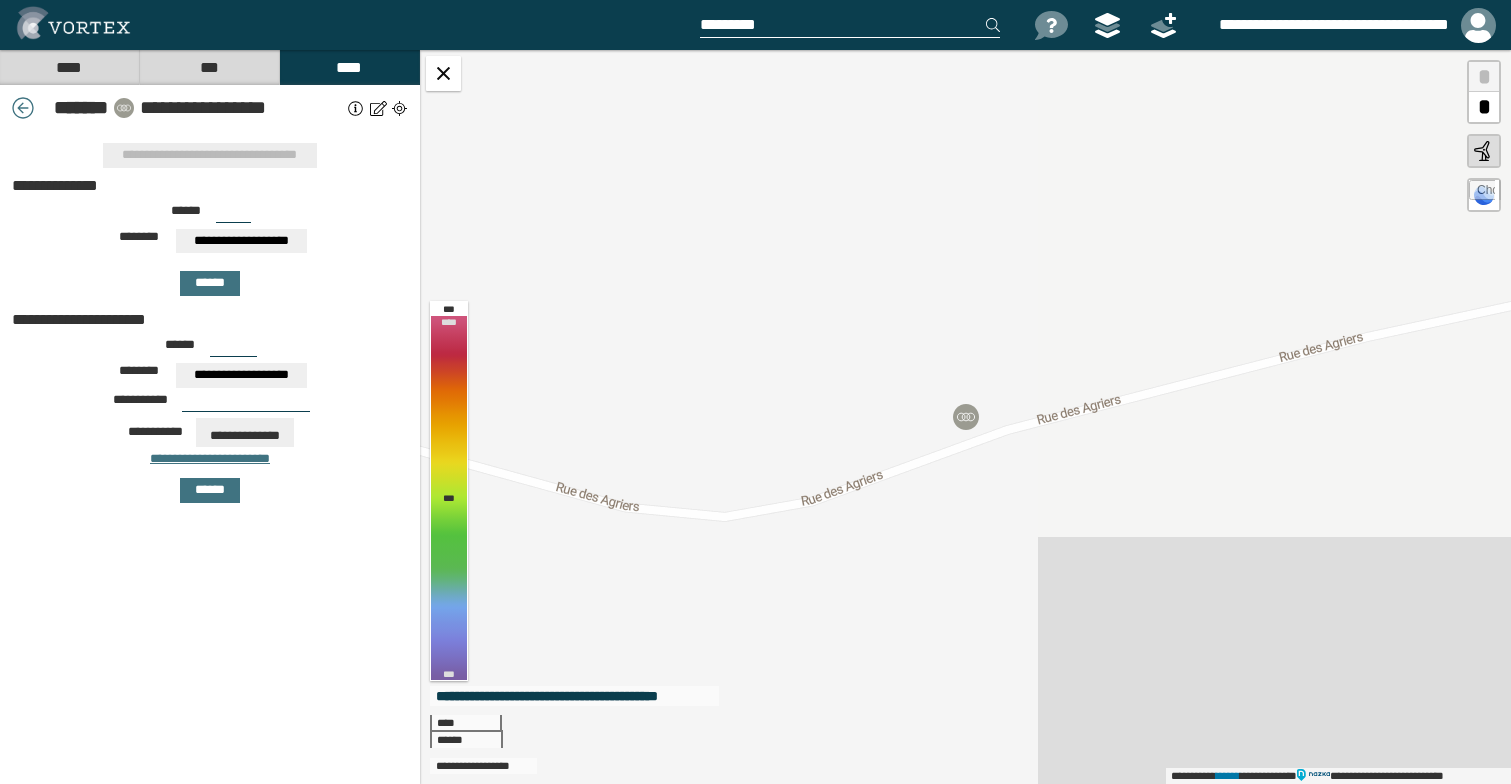 click on "**********" at bounding box center [241, 241] 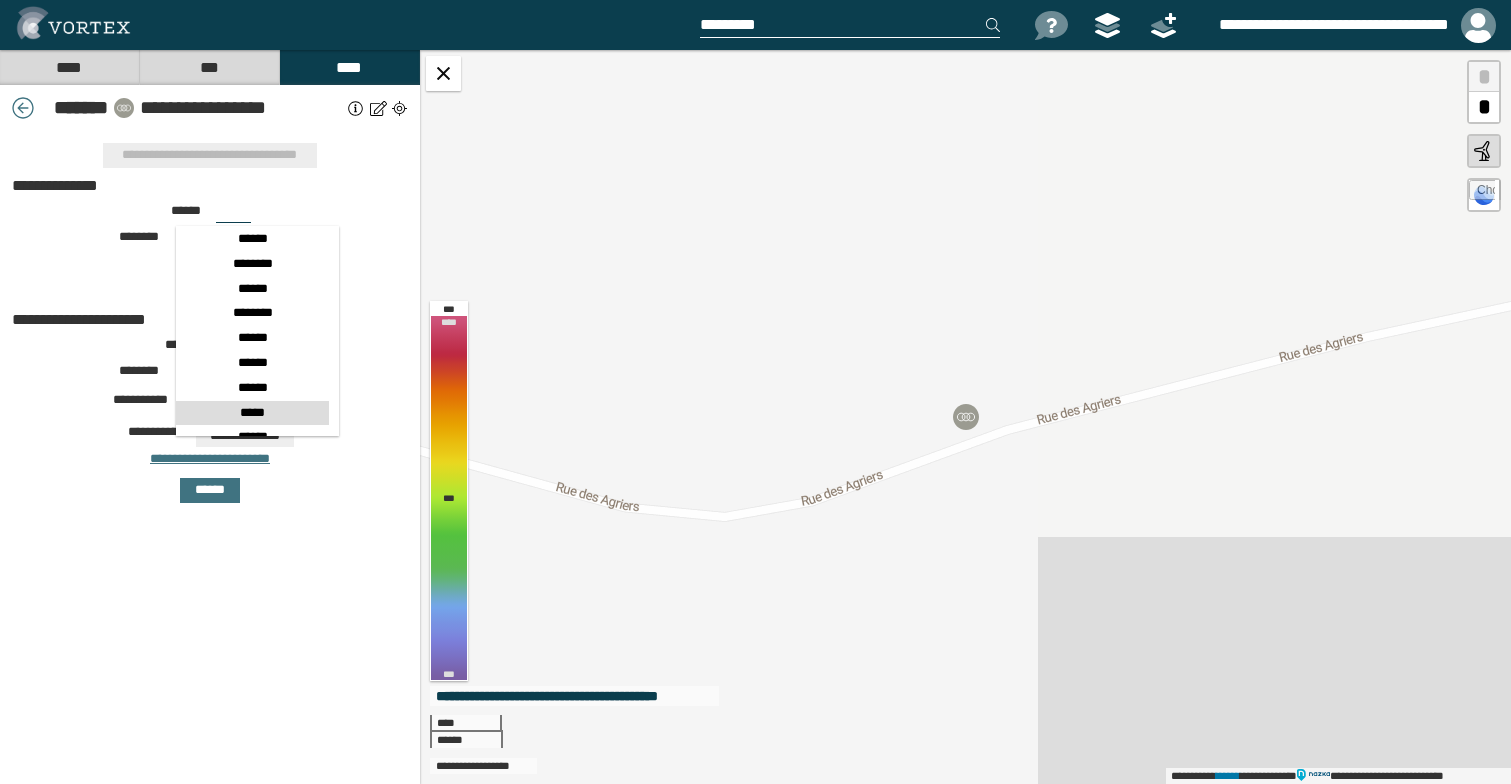 scroll, scrollTop: 300, scrollLeft: 0, axis: vertical 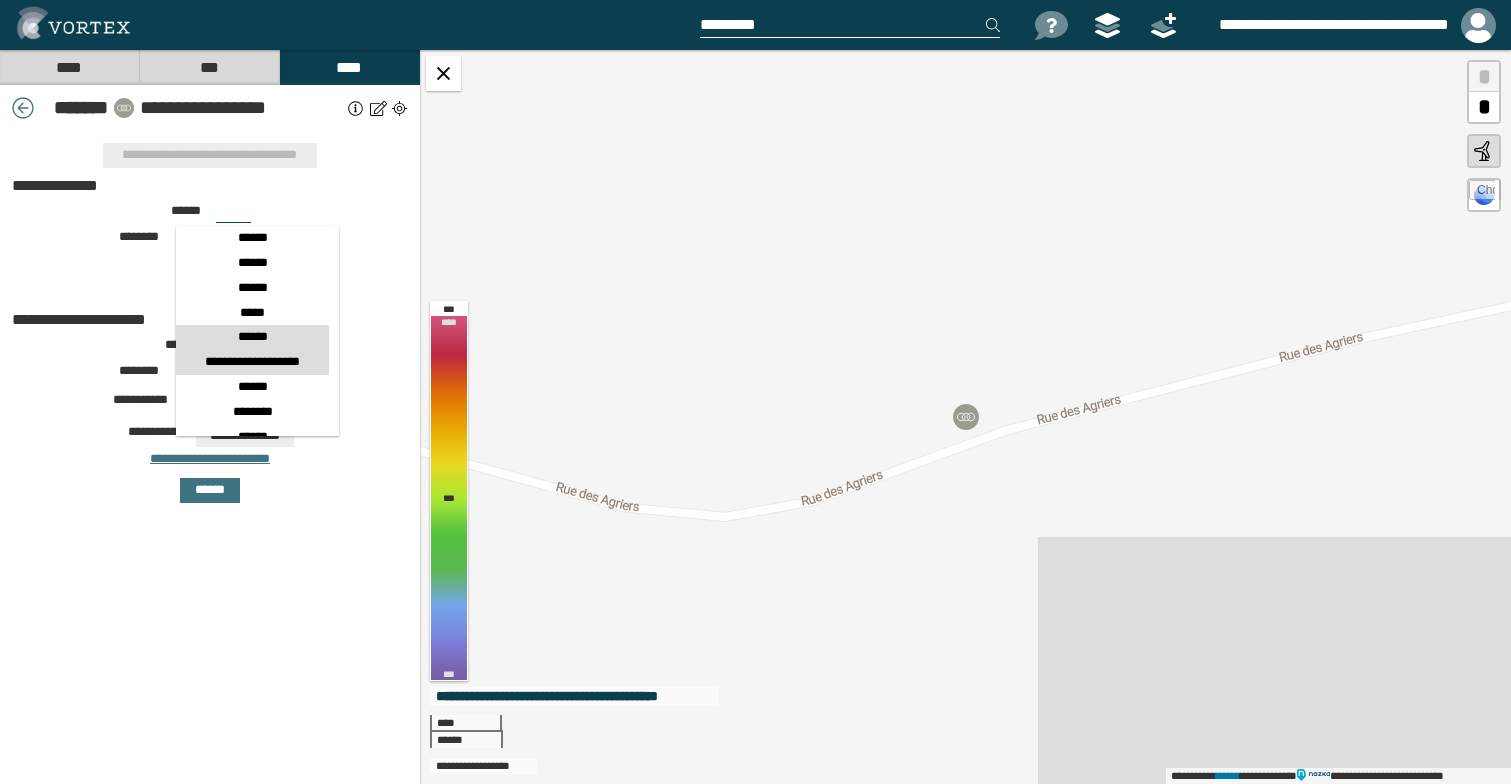 click on "******" at bounding box center [252, 337] 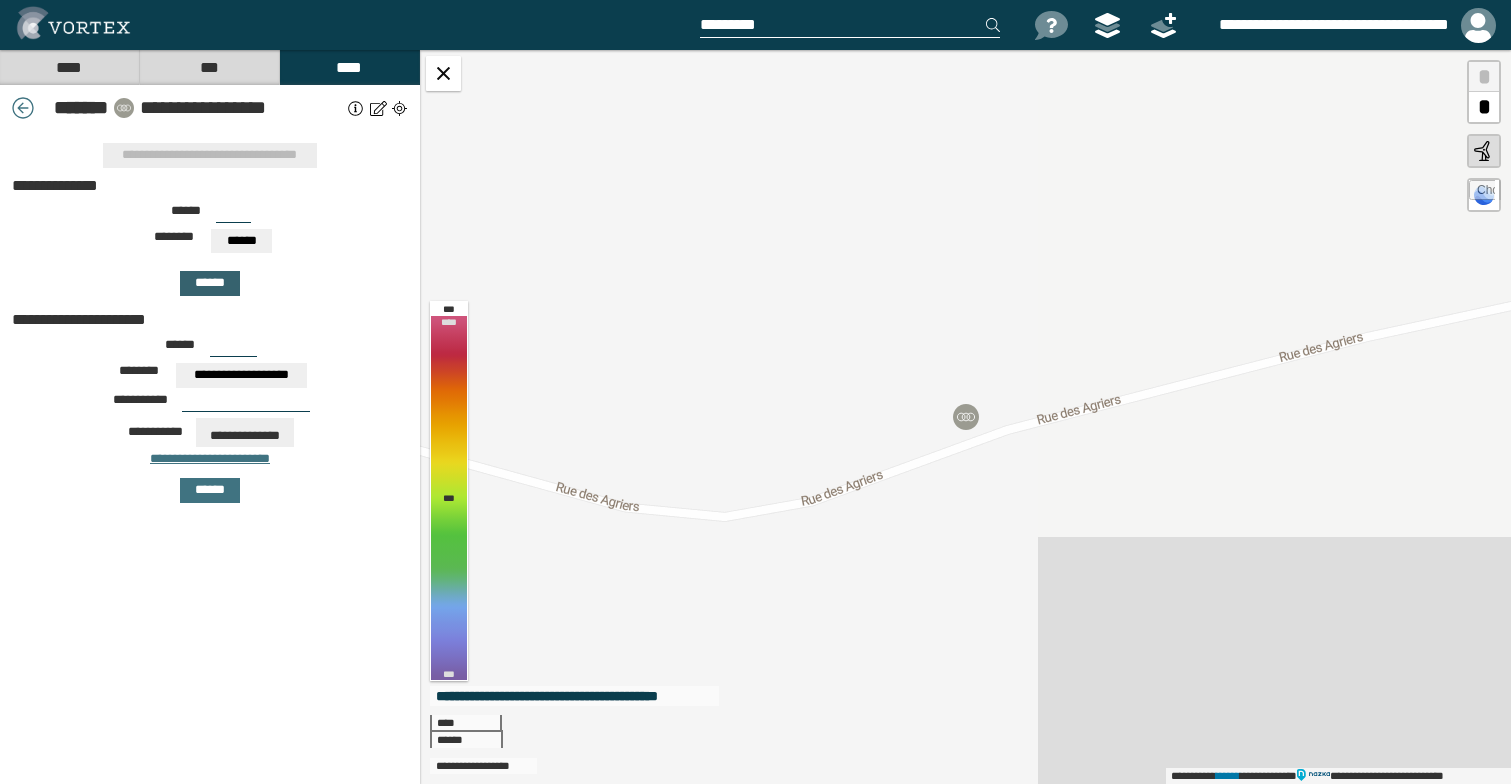 click on "******" at bounding box center [210, 283] 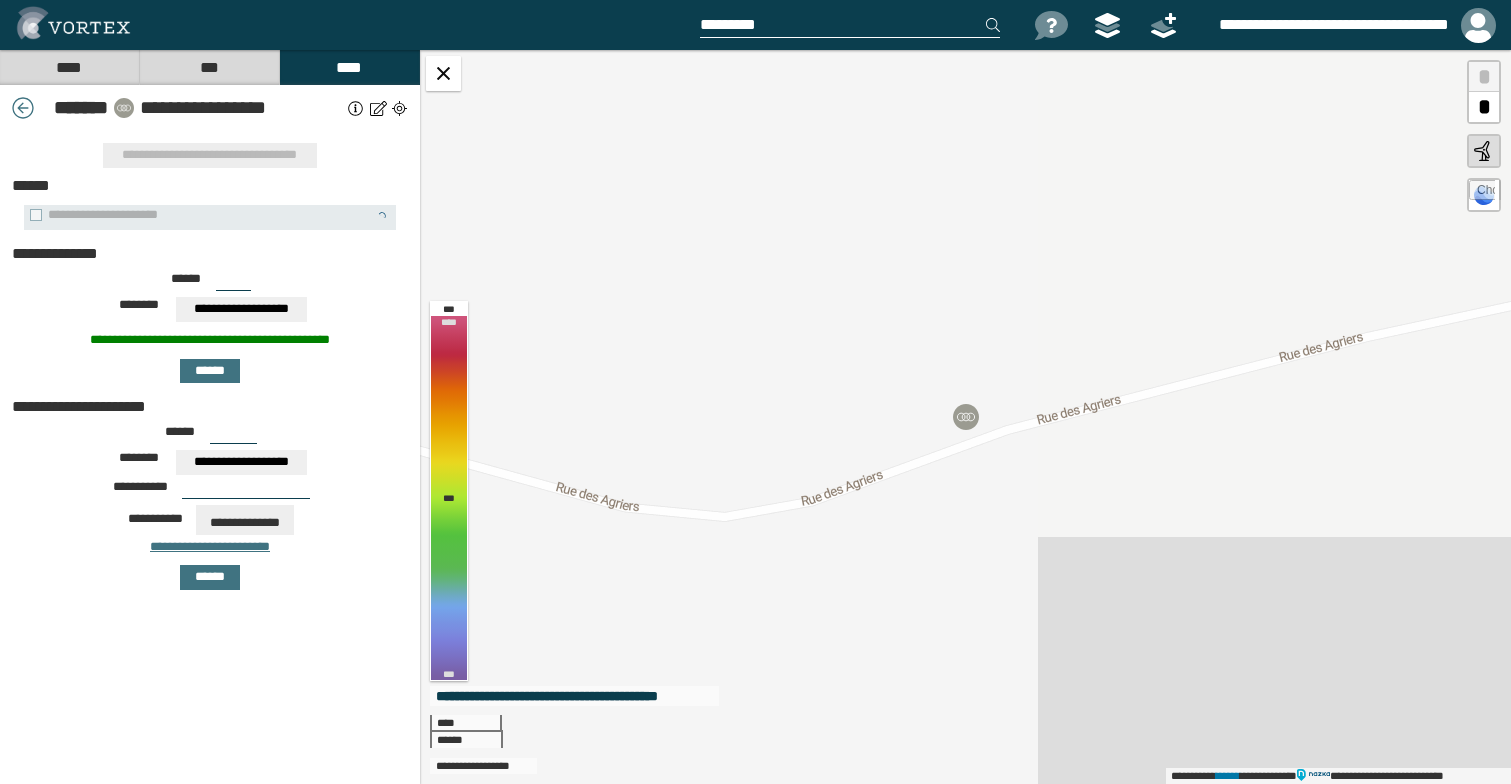 click on "***" at bounding box center [233, 283] 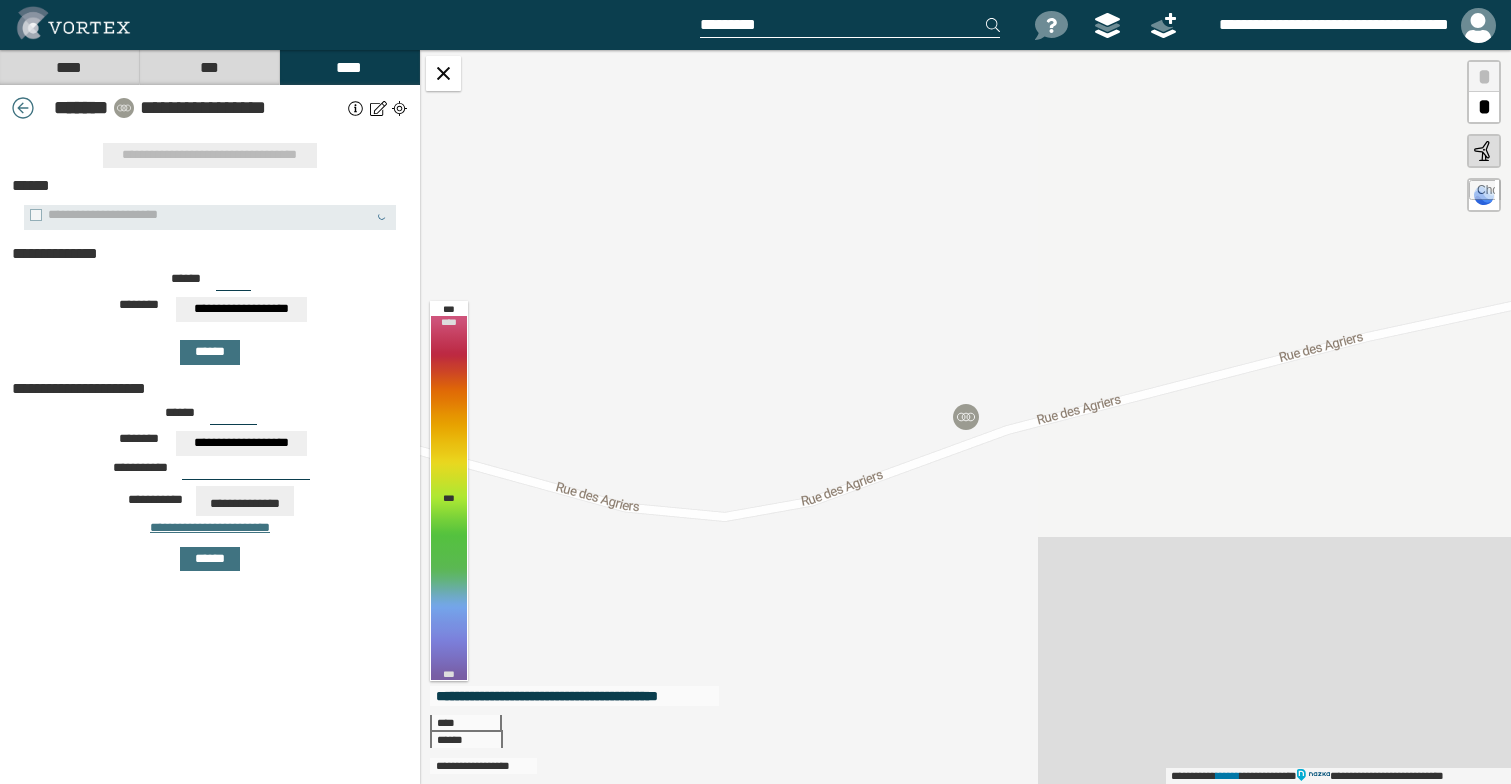 click on "***" at bounding box center (233, 283) 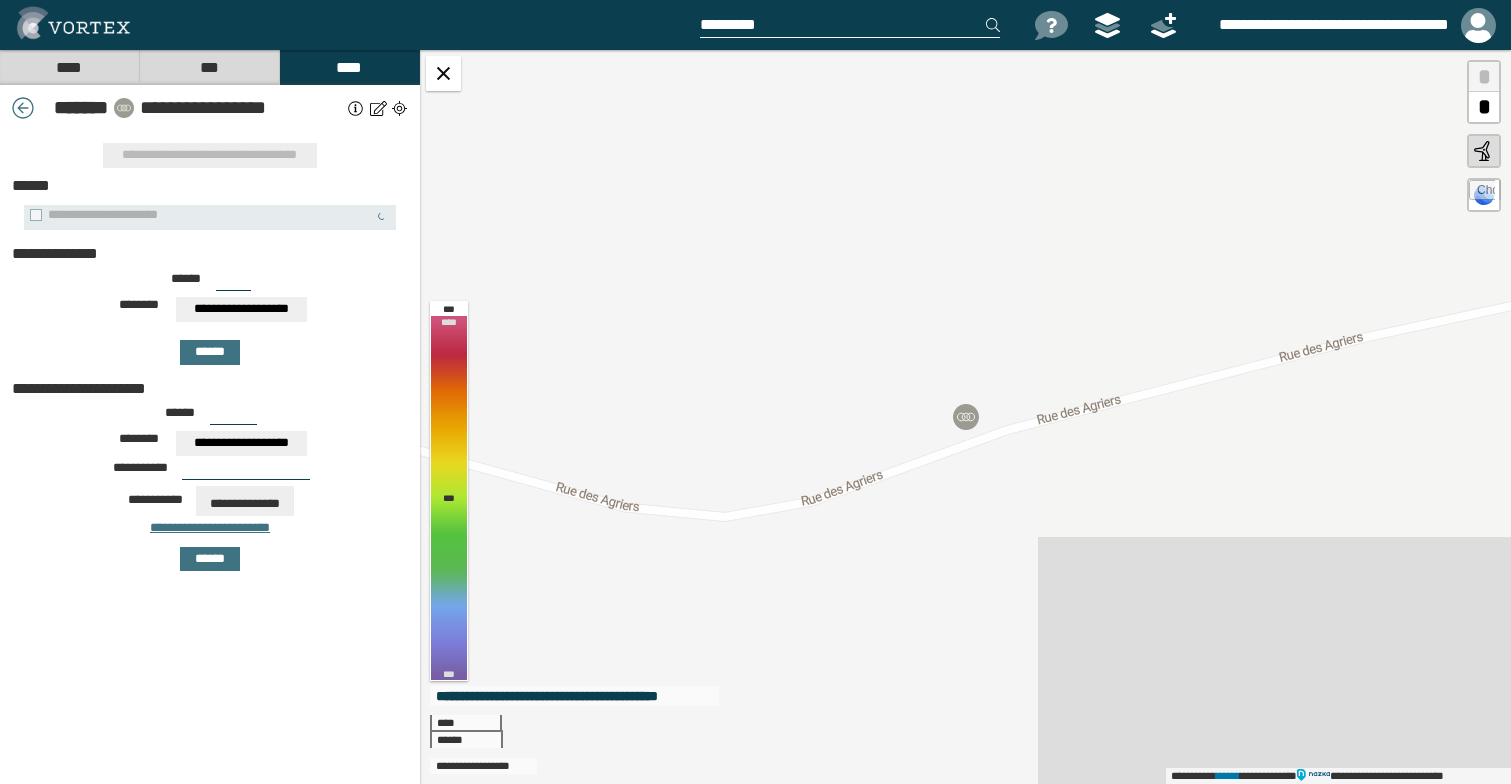 click on "**********" at bounding box center (241, 309) 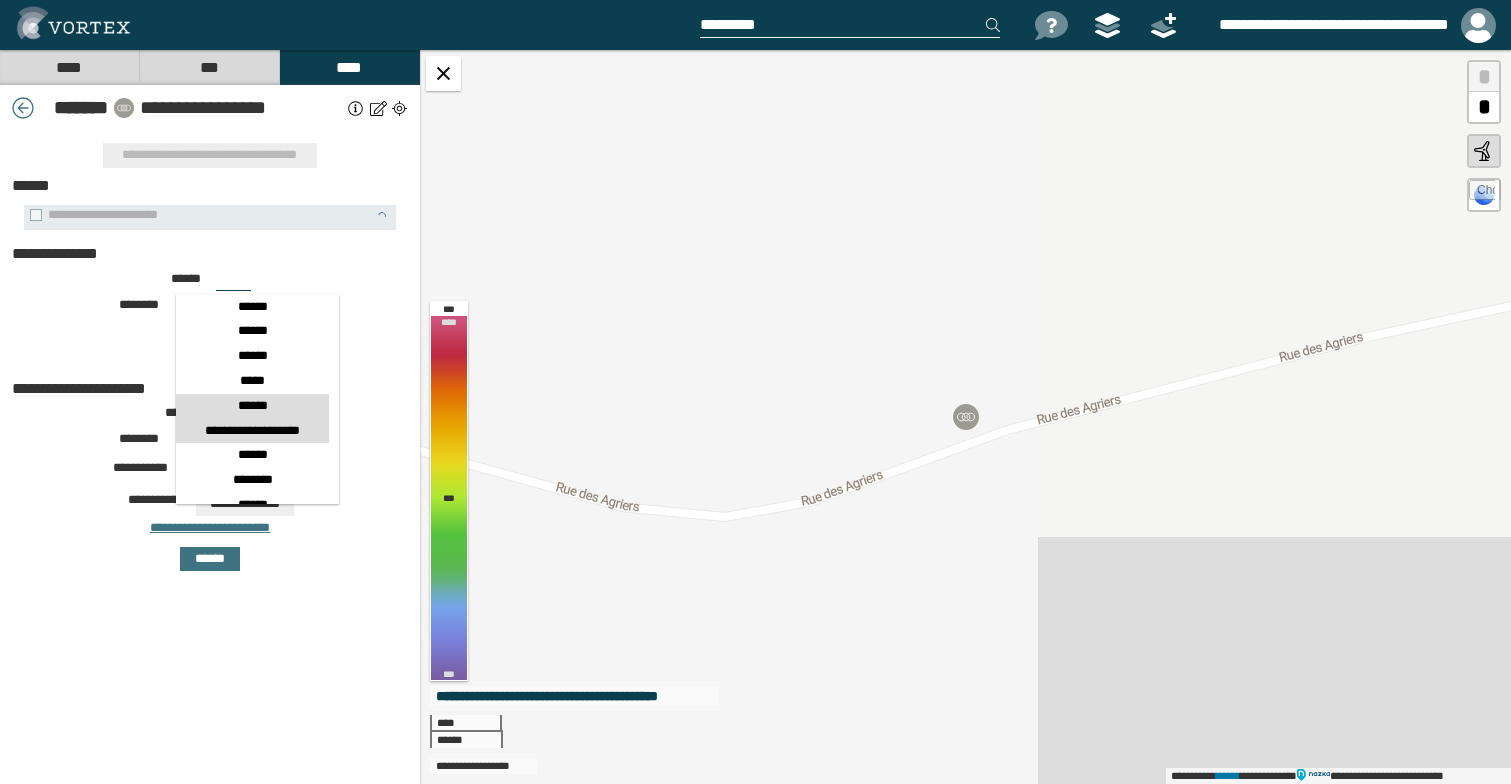 click on "******" at bounding box center [252, 406] 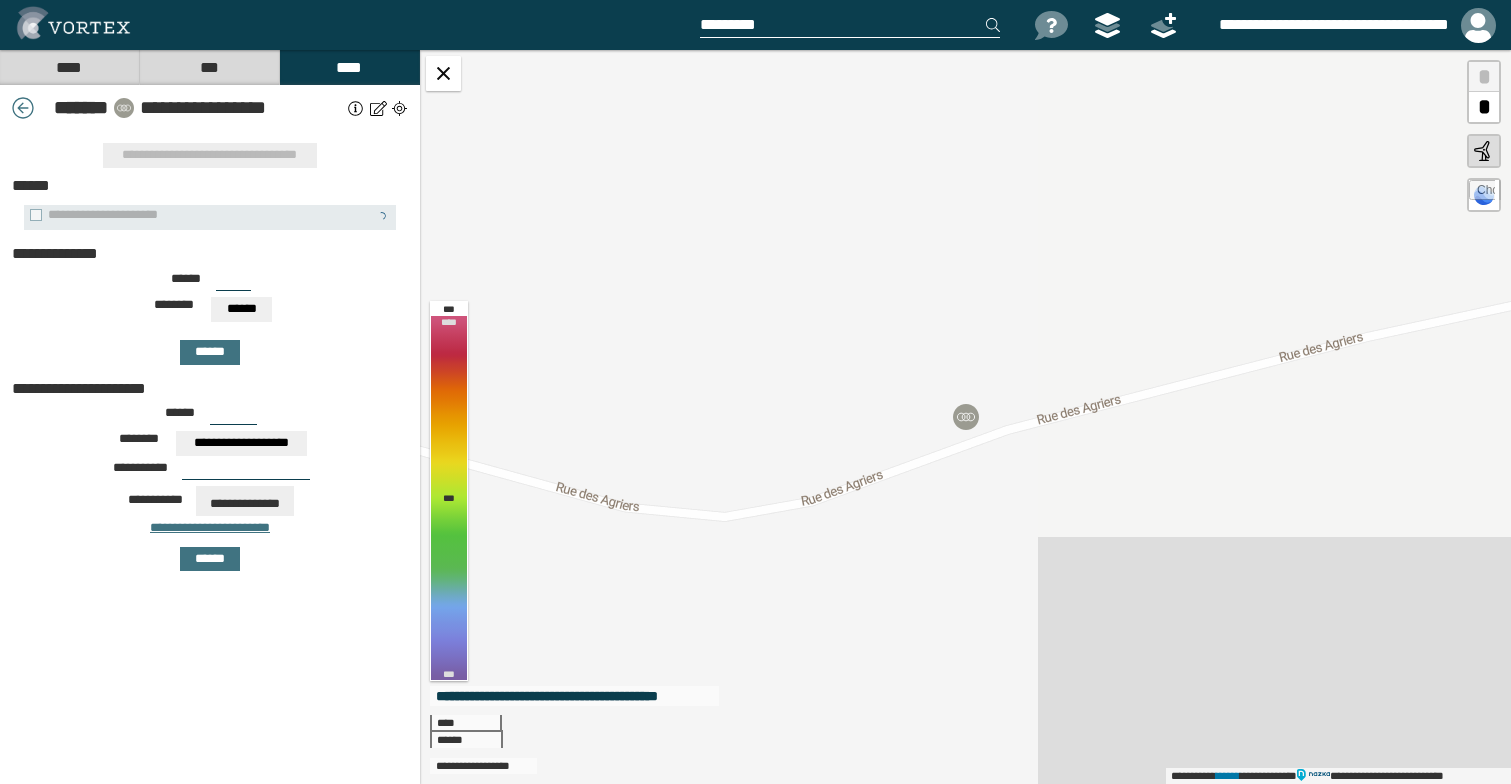 click on "**********" at bounding box center [210, 316] 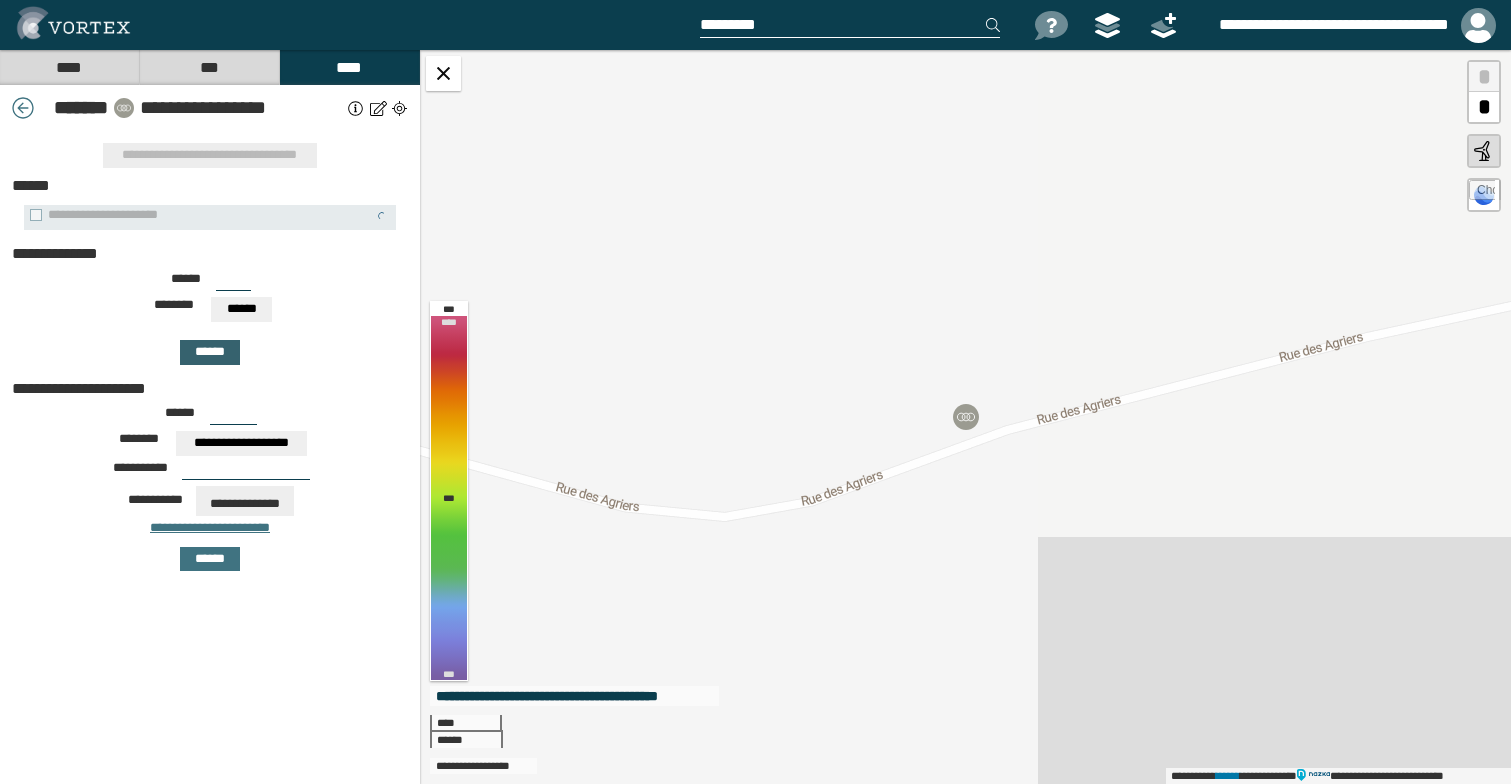 click on "******" at bounding box center (210, 352) 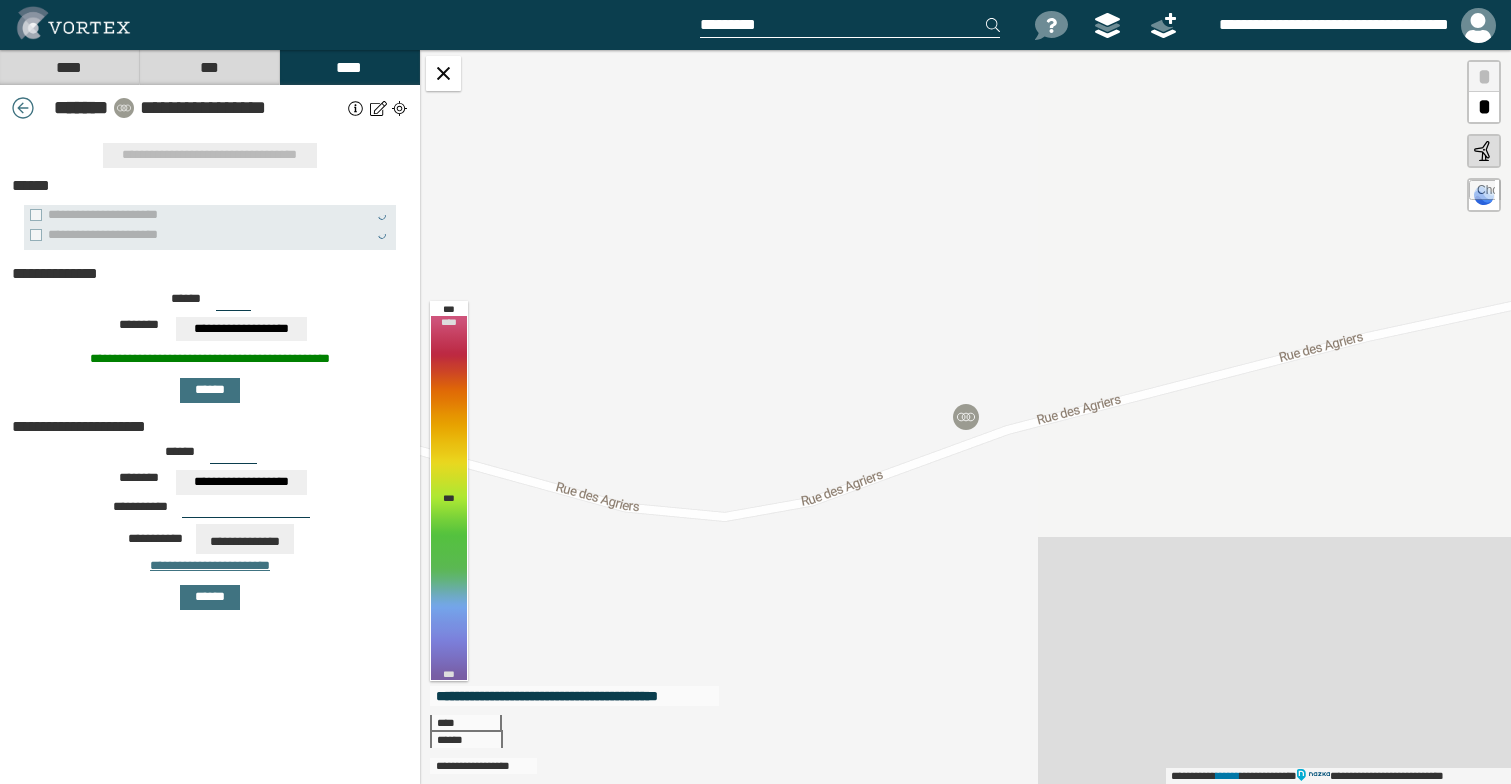 click on "***" at bounding box center [233, 303] 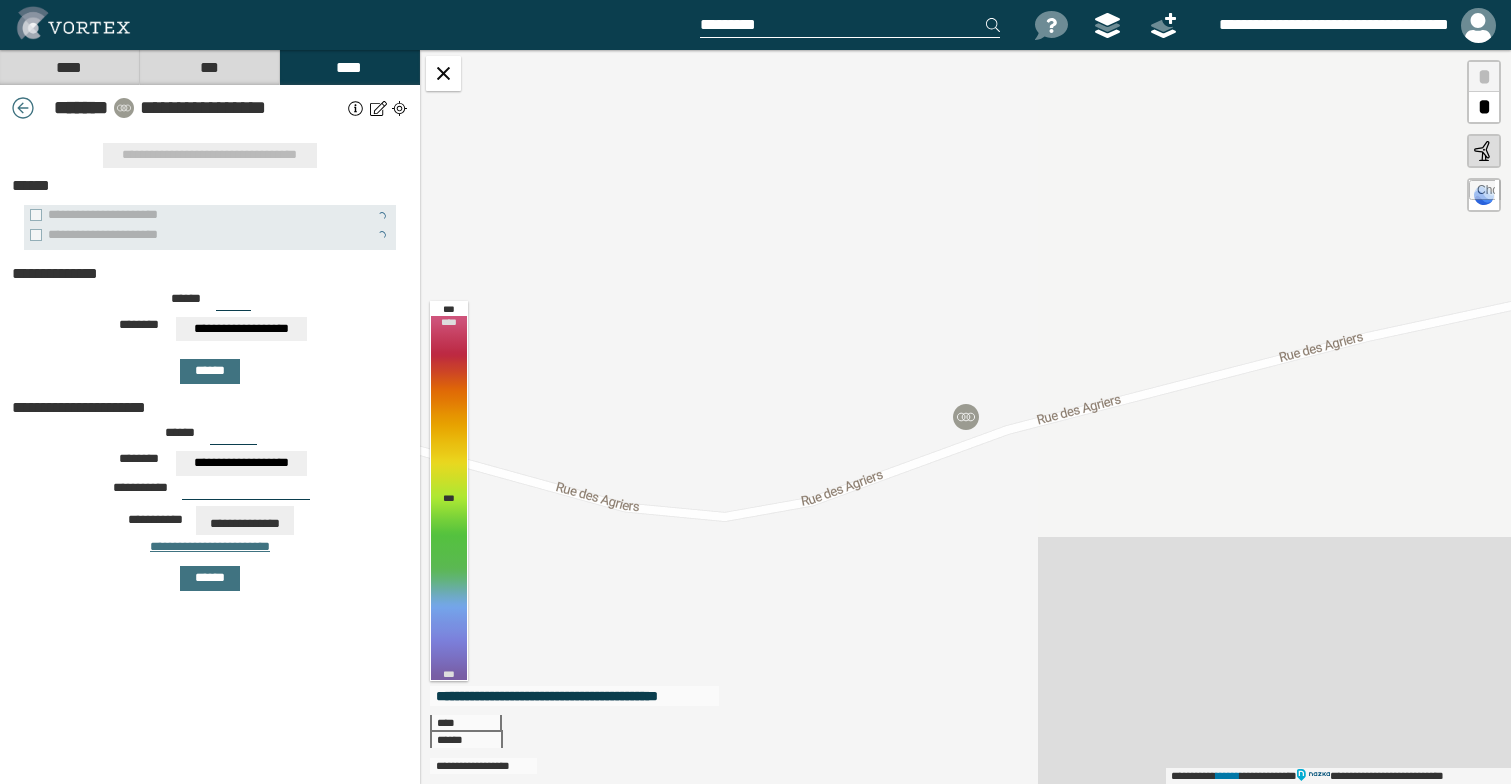 click on "***" at bounding box center (233, 303) 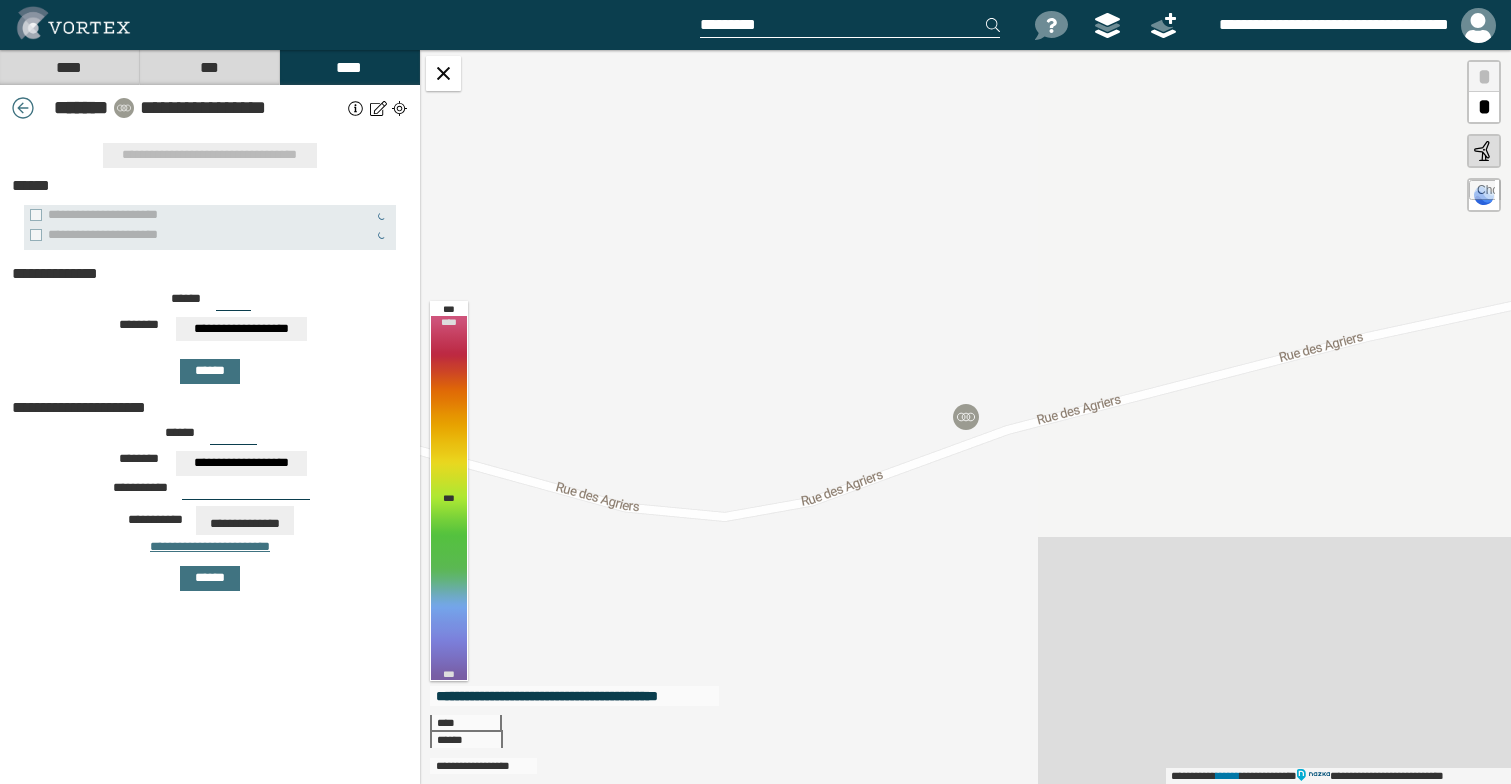 click on "**********" at bounding box center [241, 329] 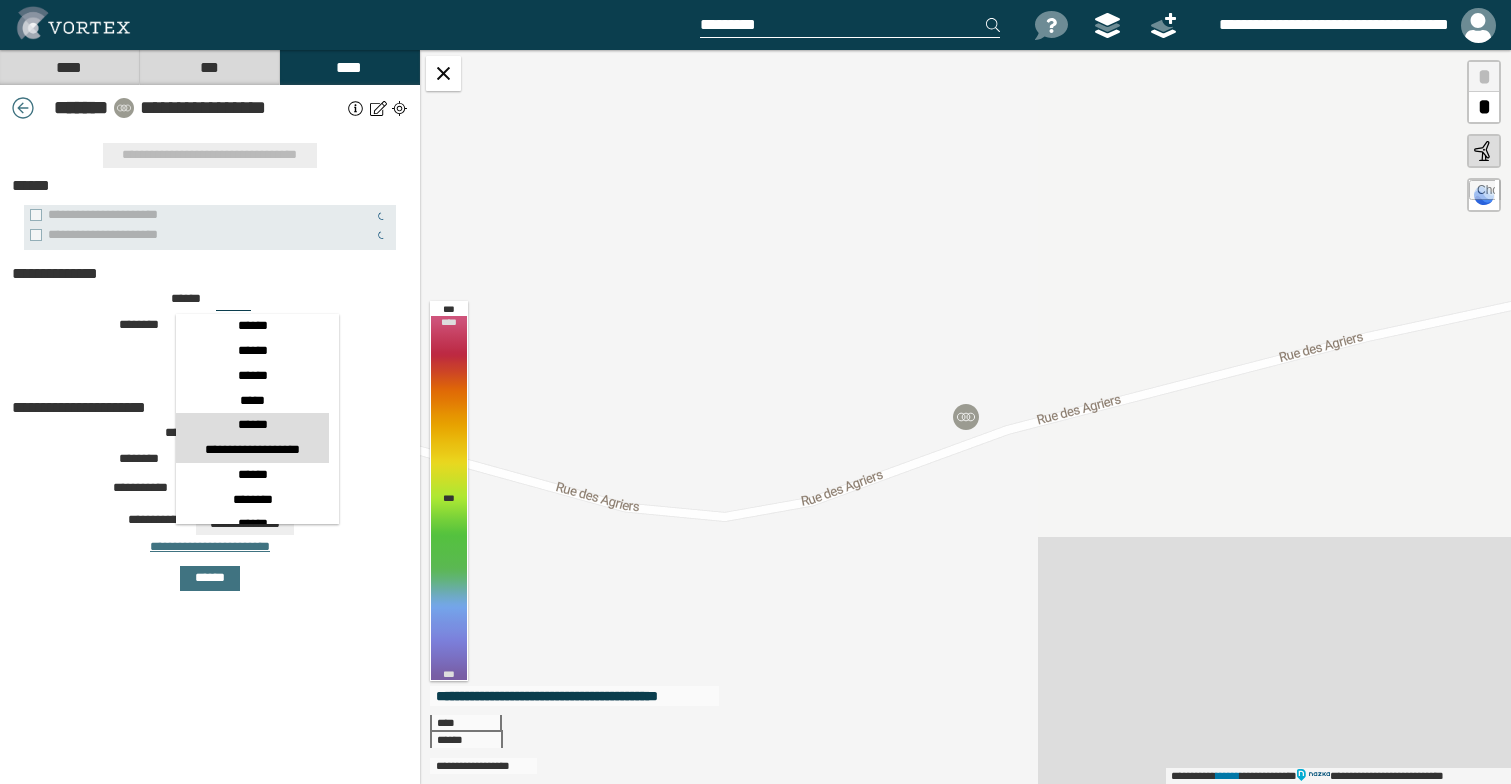 click on "******" at bounding box center [252, 425] 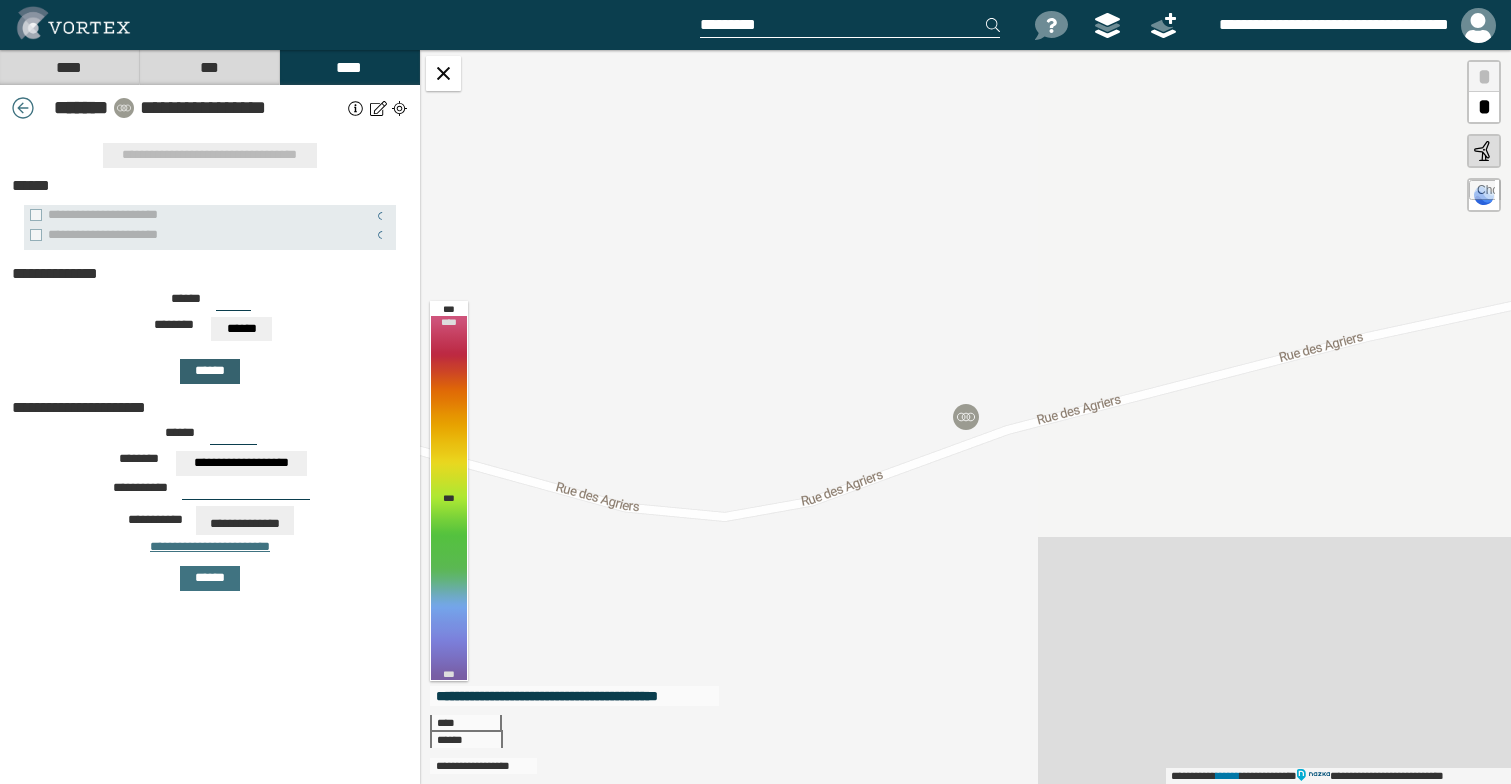 click on "******" at bounding box center (210, 371) 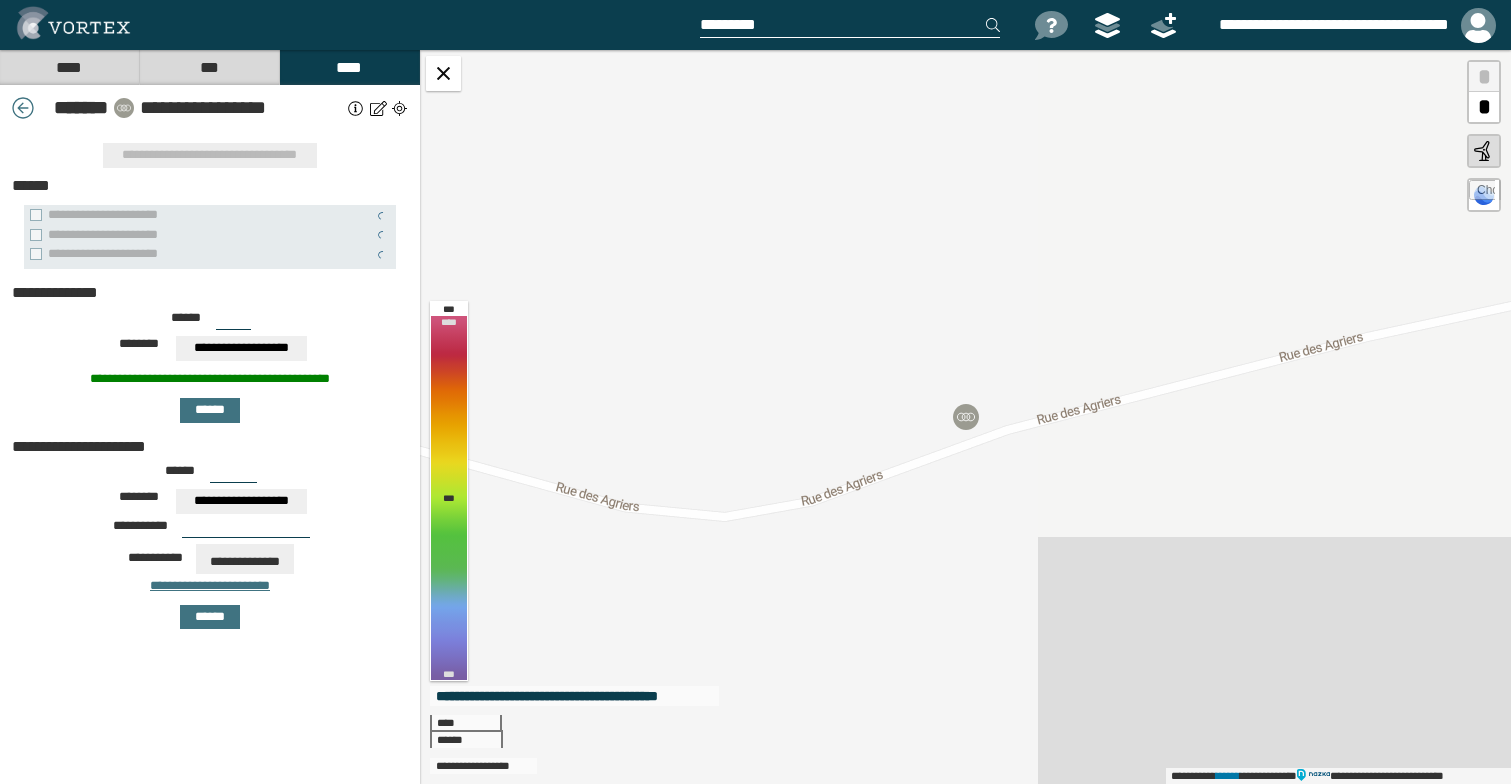 click on "***" at bounding box center (233, 322) 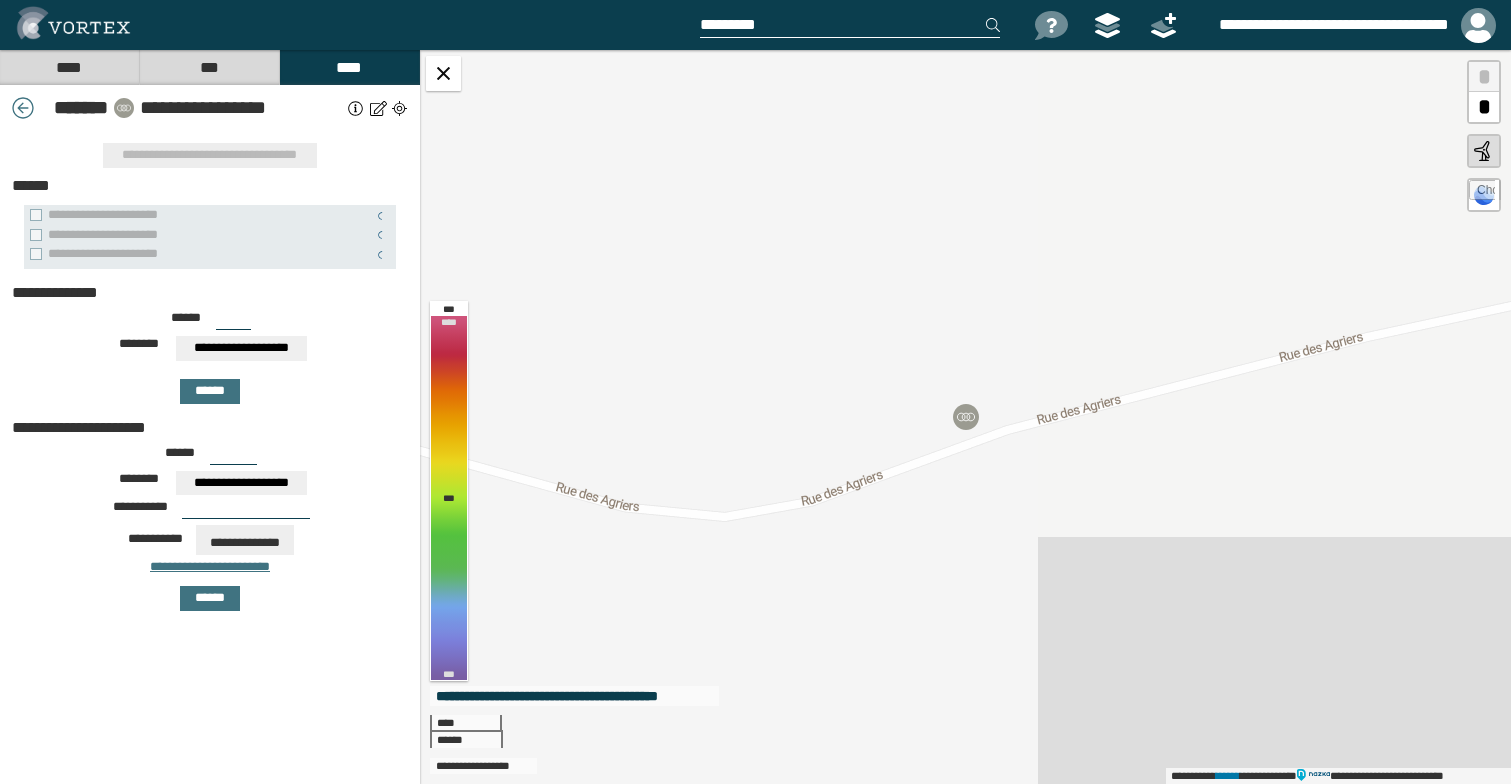 click on "***" at bounding box center (233, 322) 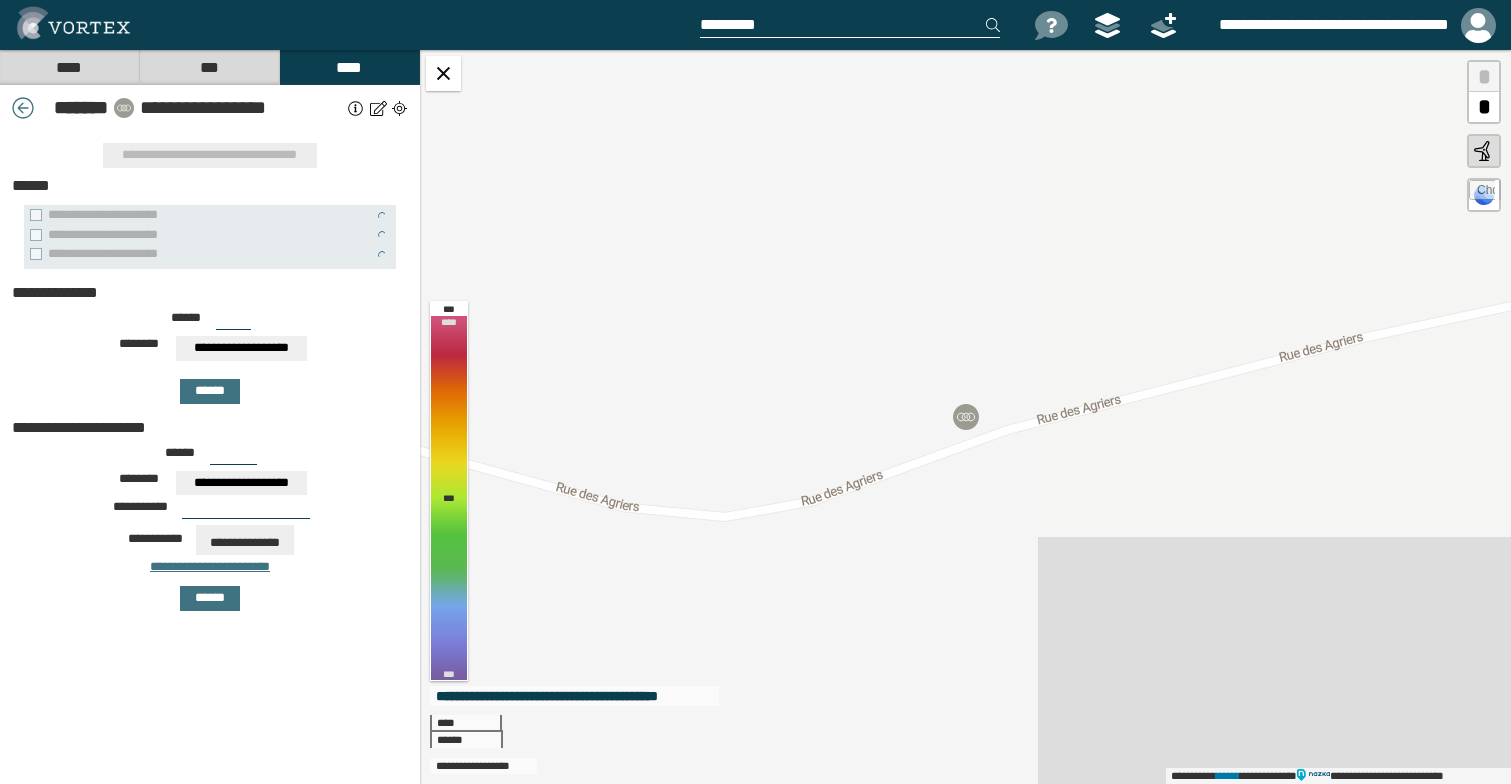 click on "**********" at bounding box center [241, 348] 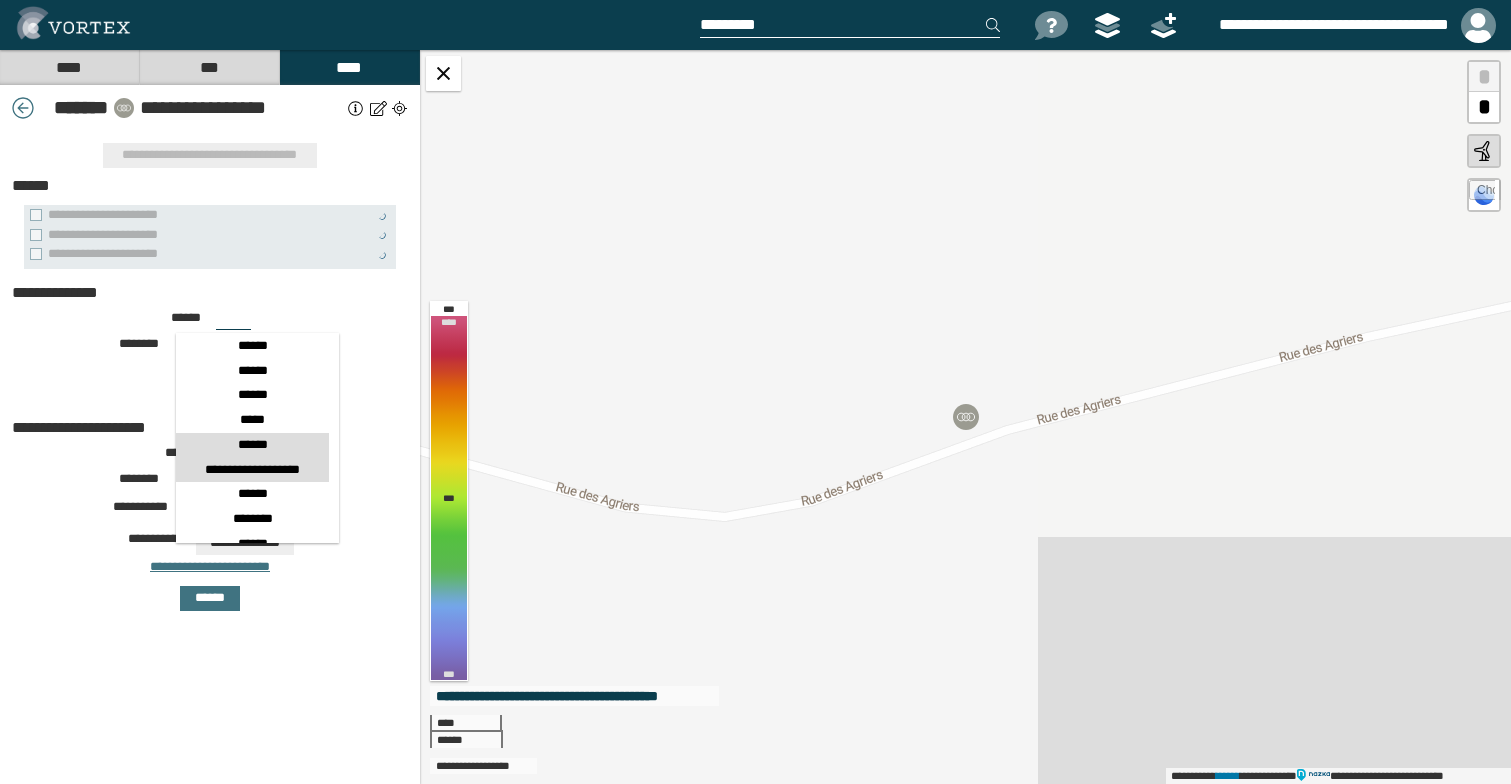 click on "******" at bounding box center [252, 445] 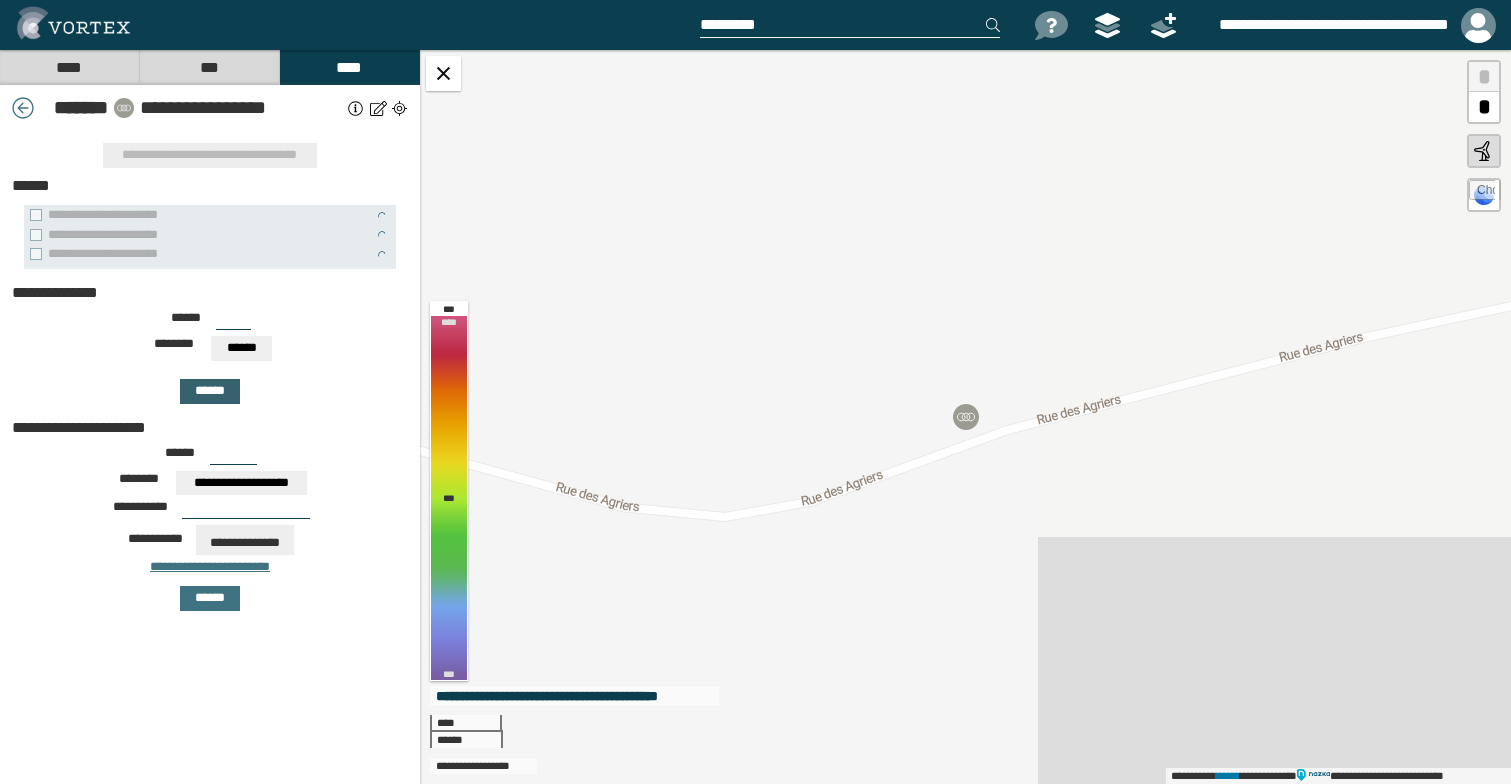 click on "******" at bounding box center [210, 391] 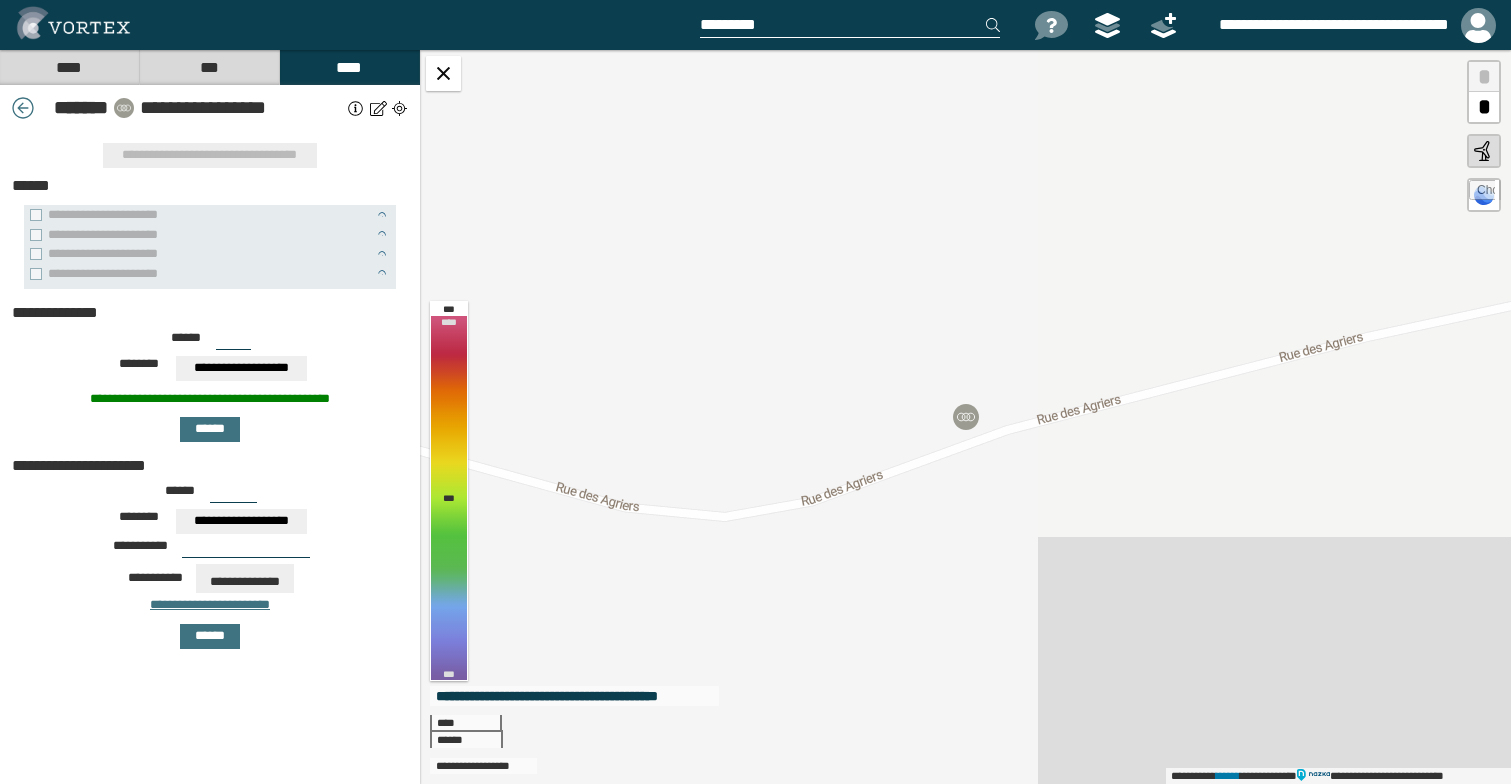 click on "***" at bounding box center [233, 342] 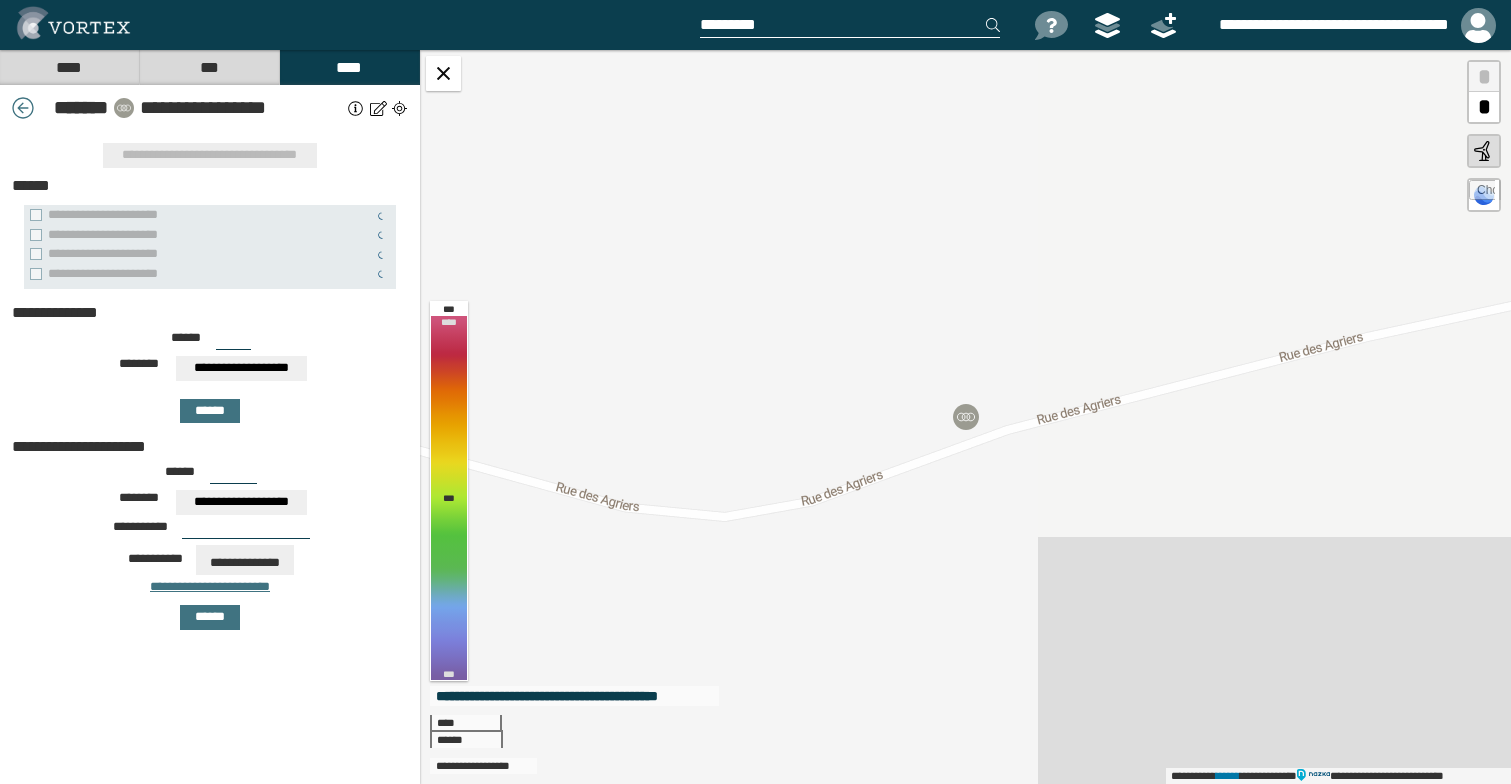 click on "***" at bounding box center [233, 342] 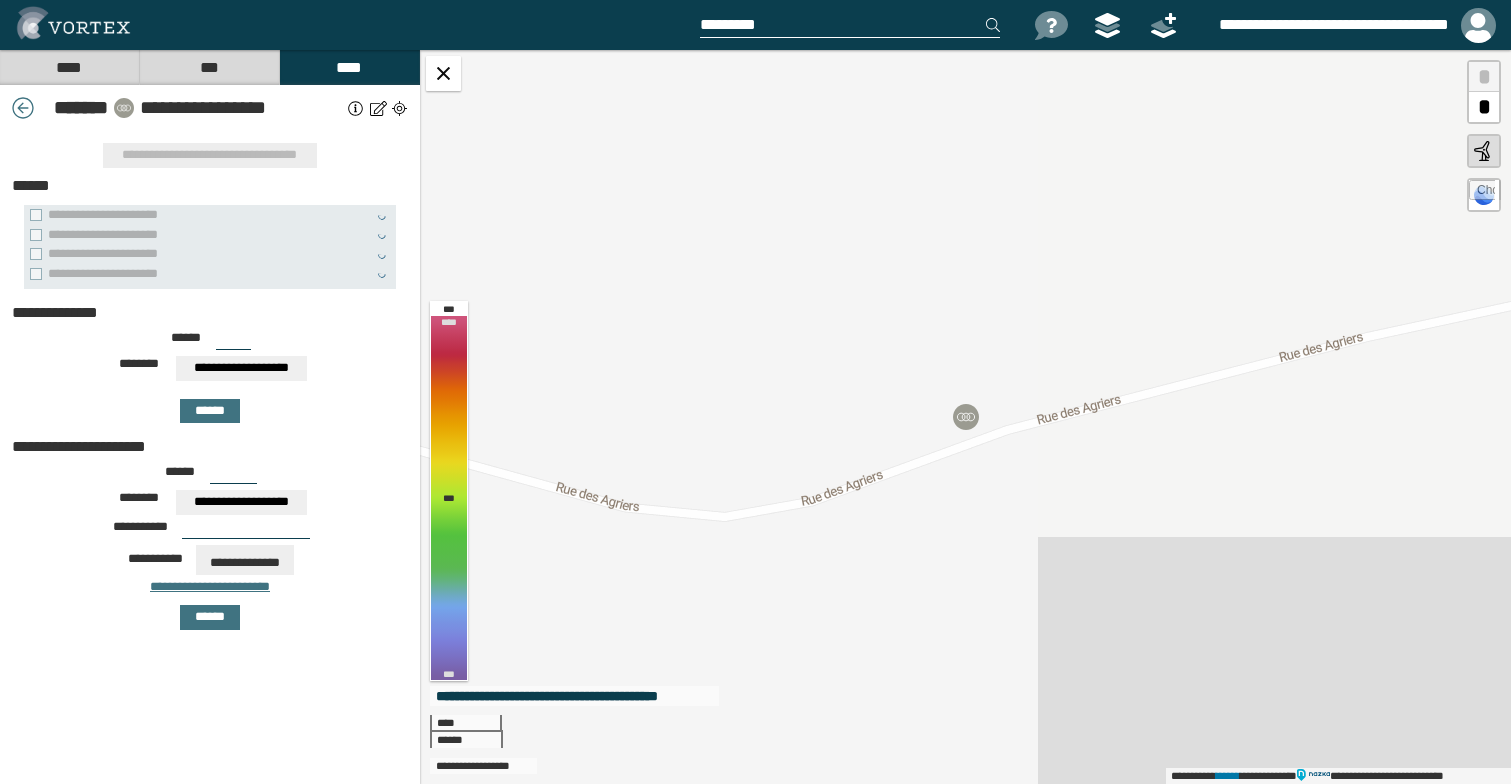 click on "**********" at bounding box center (241, 368) 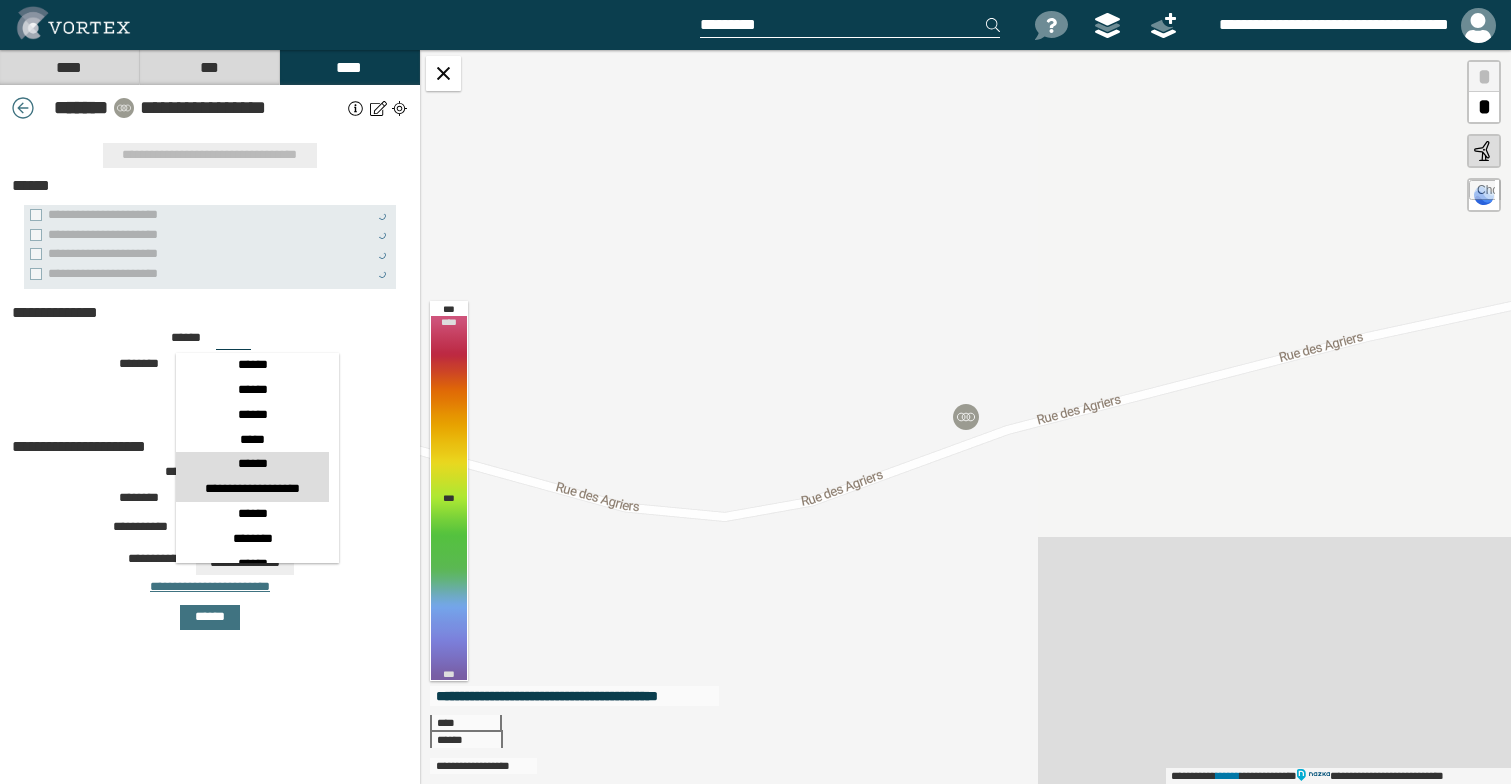 click on "******" at bounding box center (252, 464) 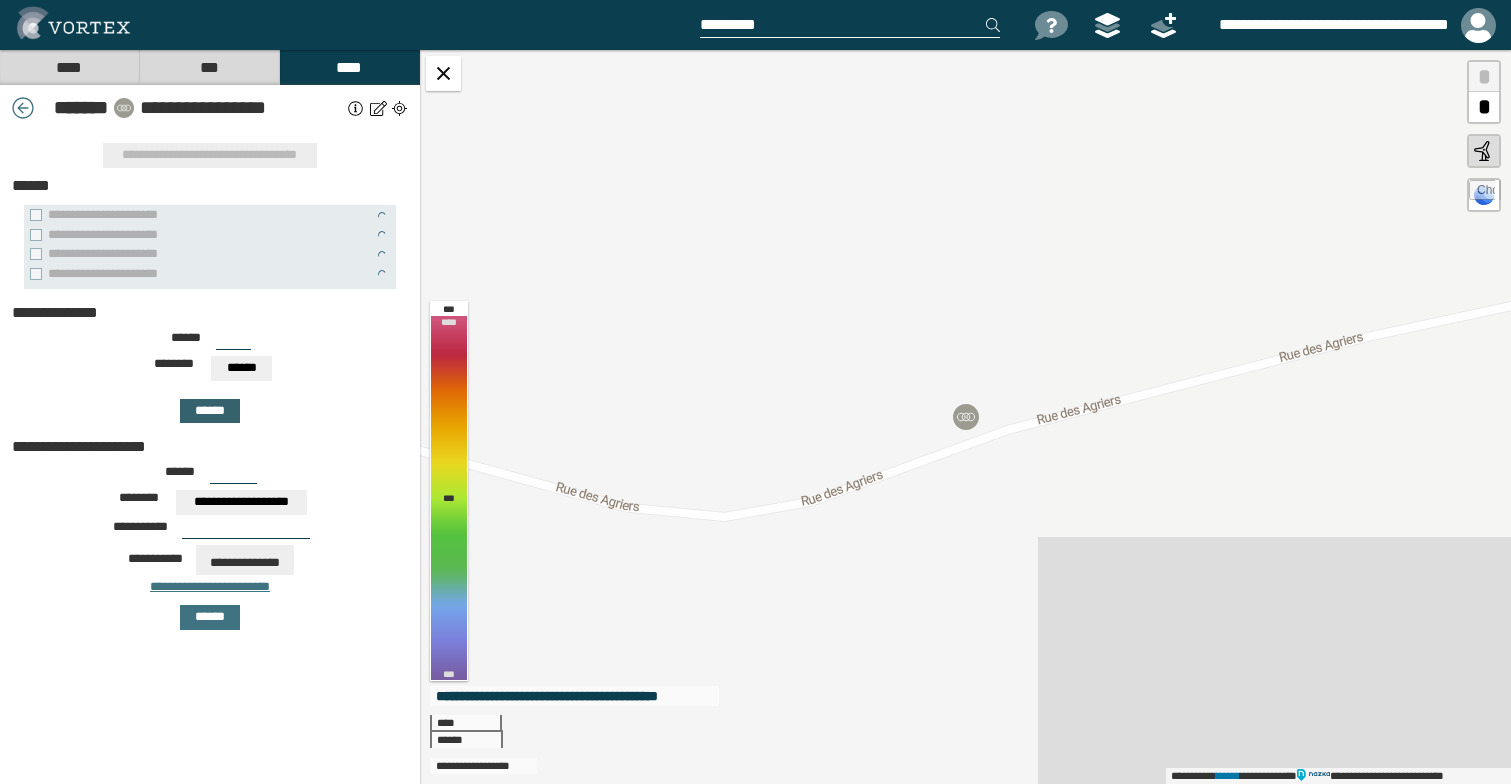 click on "******" at bounding box center (210, 411) 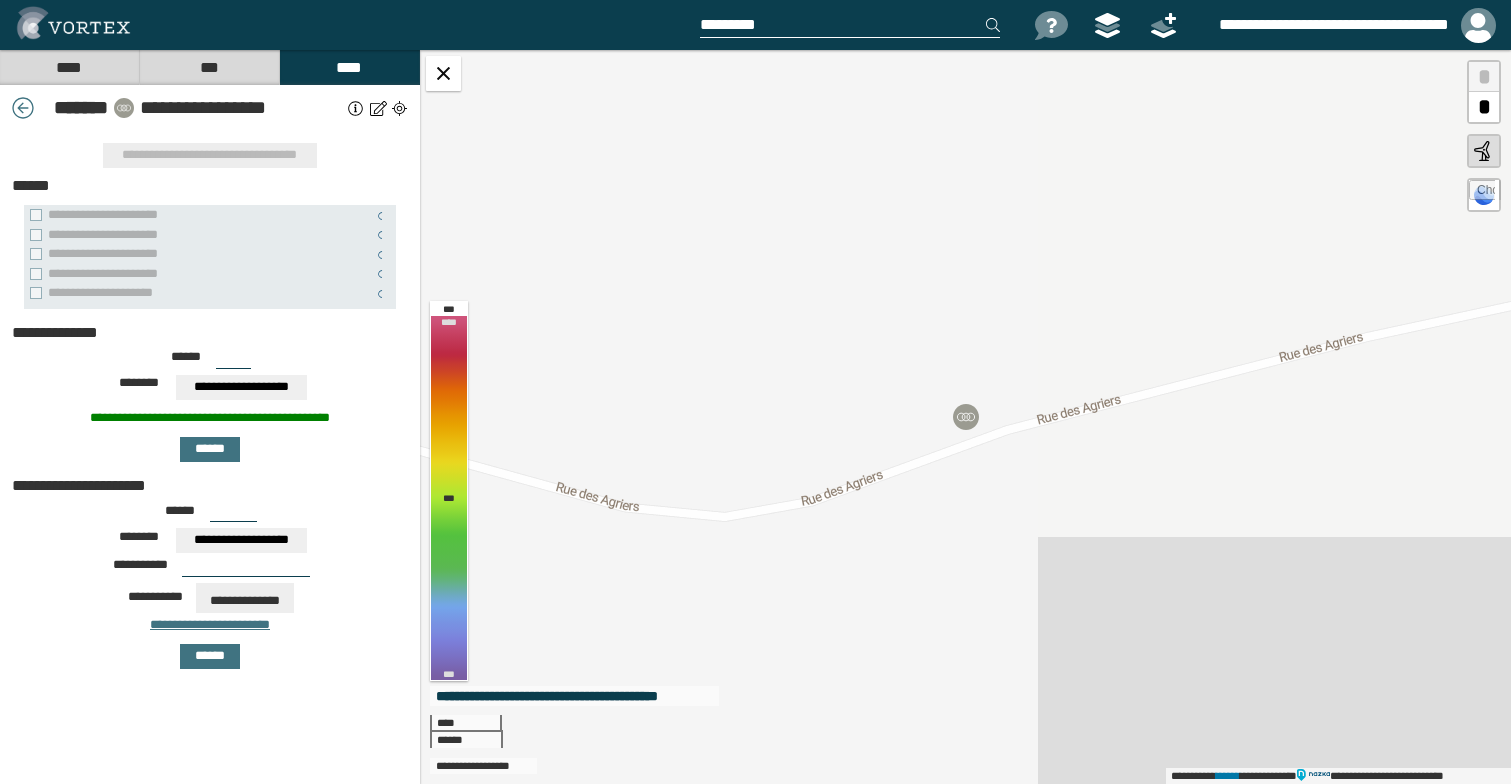 click on "***" at bounding box center (233, 361) 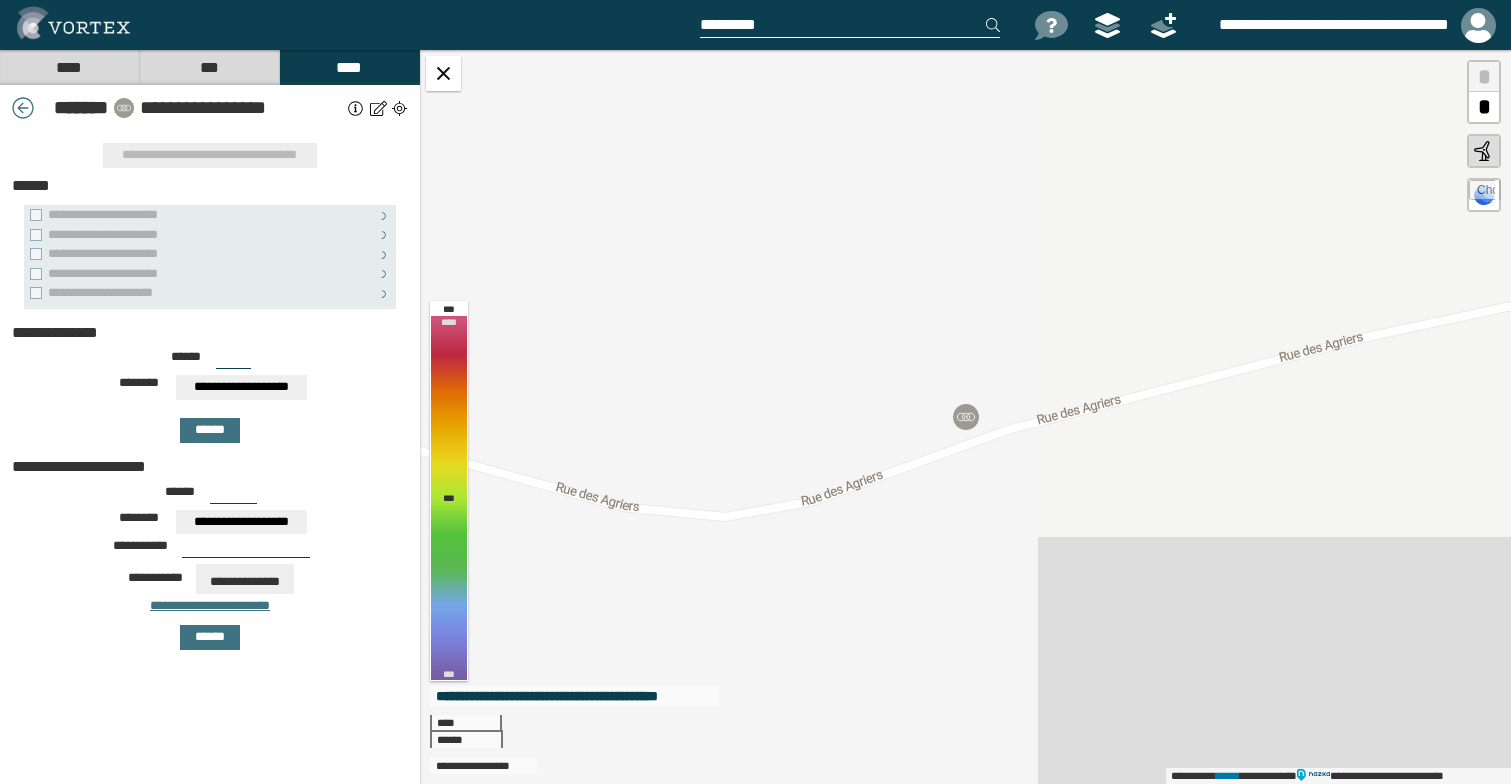 click on "***" at bounding box center [233, 361] 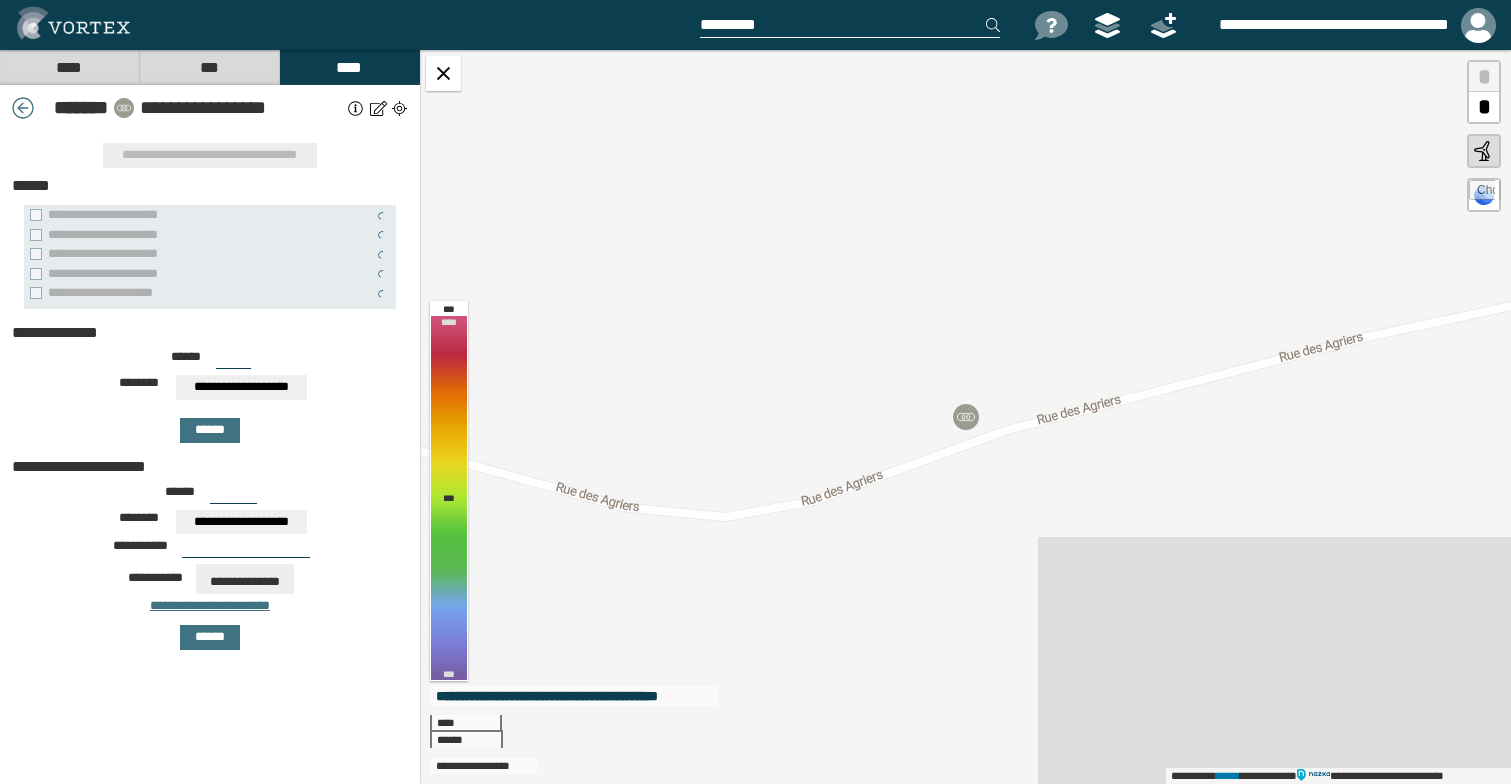 click on "**********" at bounding box center (241, 387) 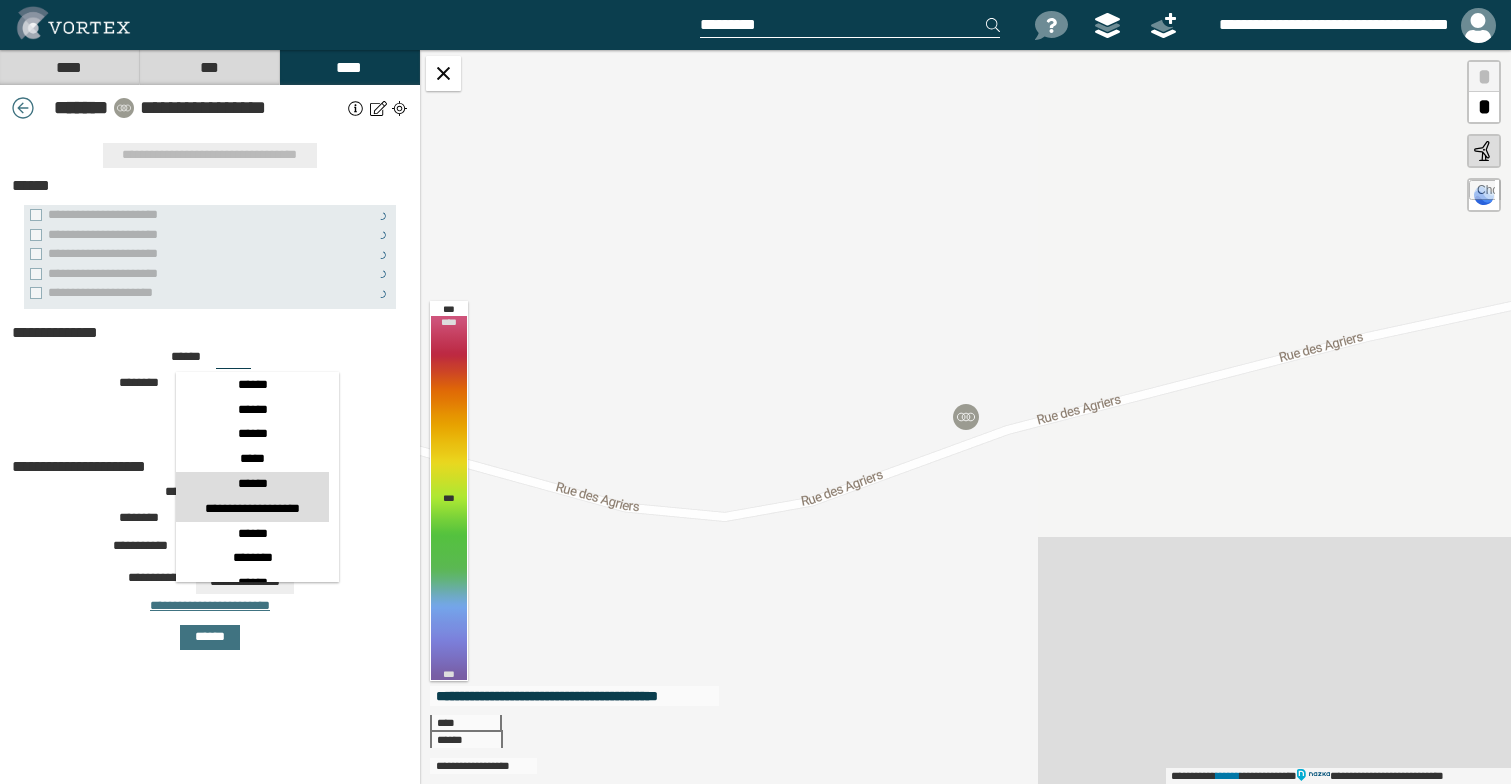 click on "******" at bounding box center (252, 484) 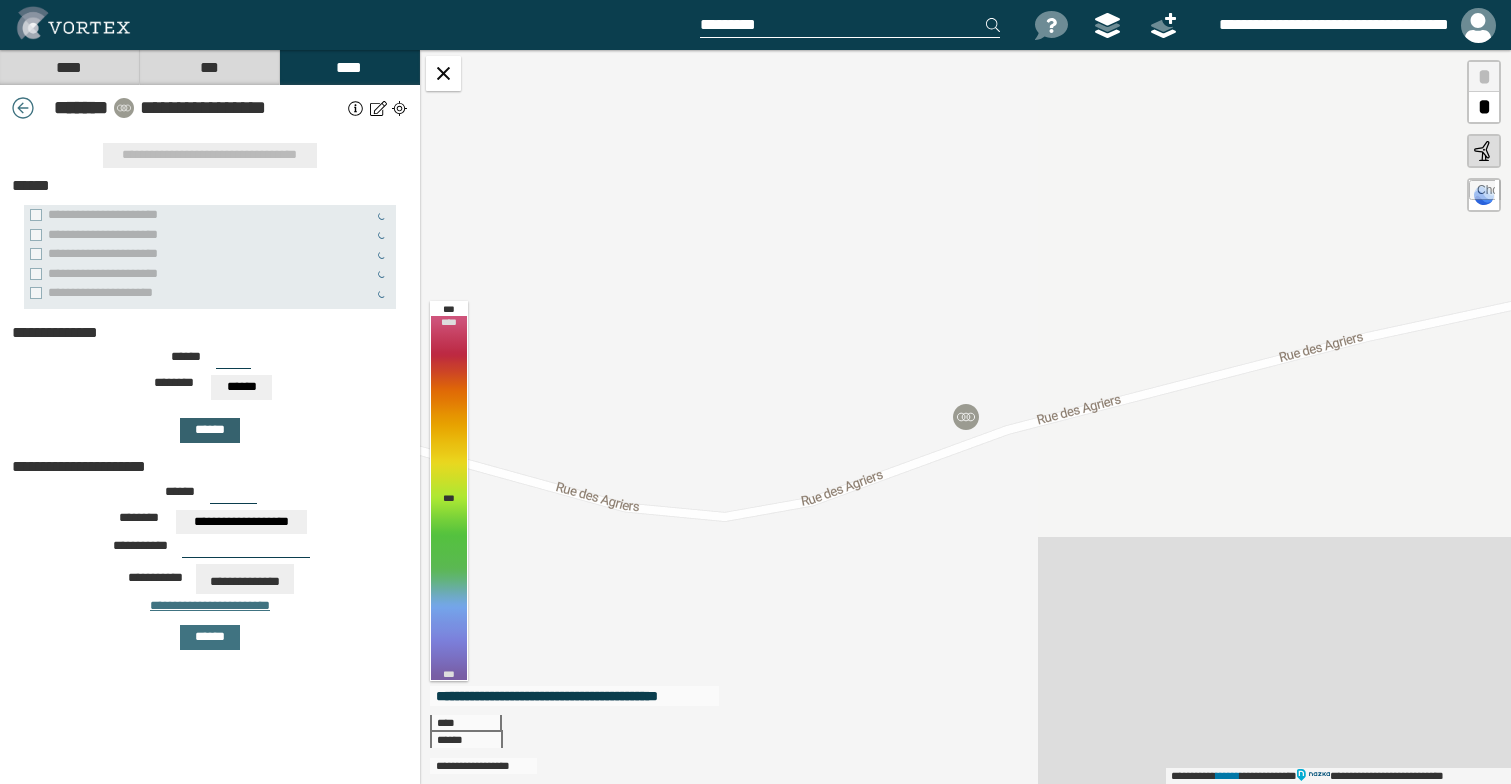 click on "******" at bounding box center (210, 430) 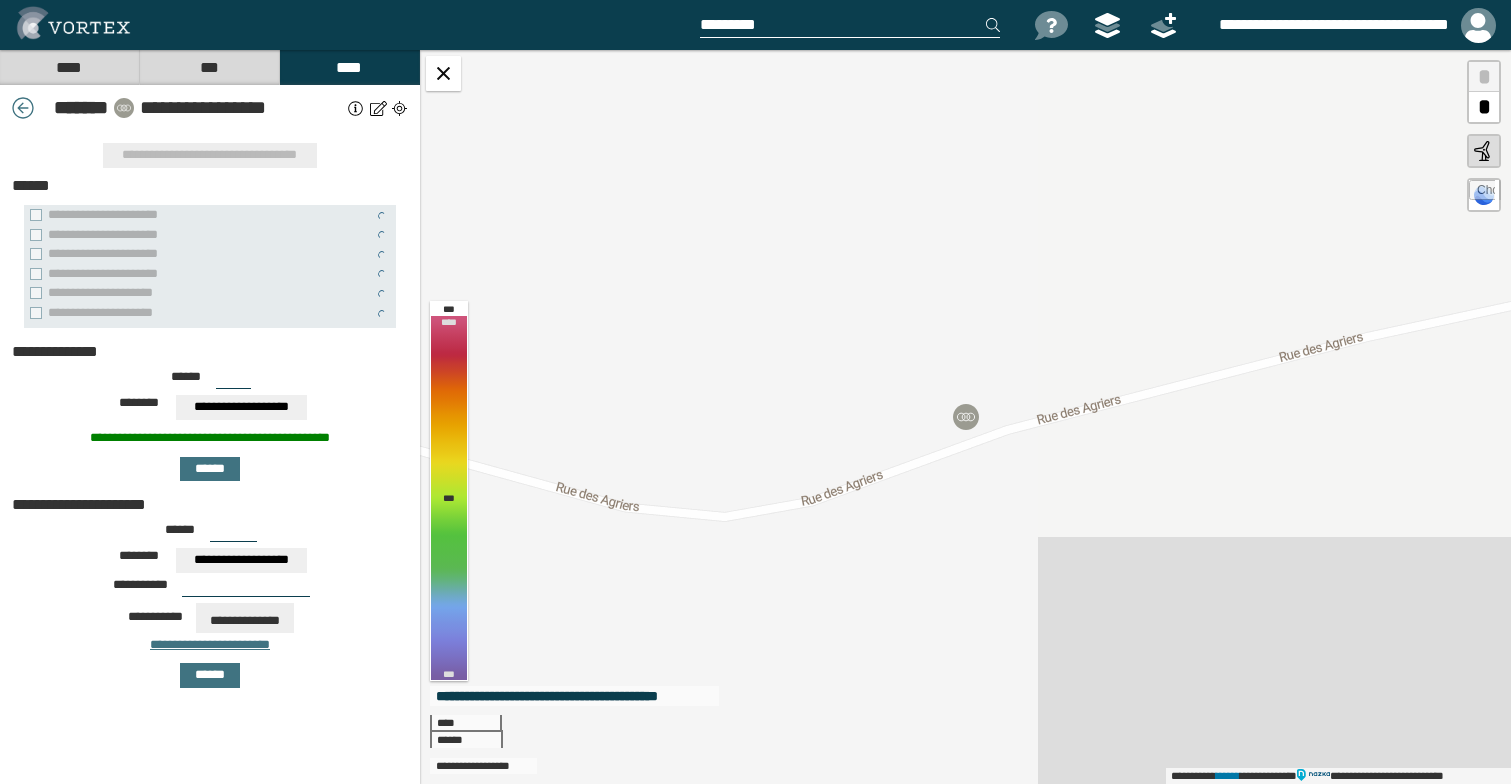 click on "***" at bounding box center (233, 381) 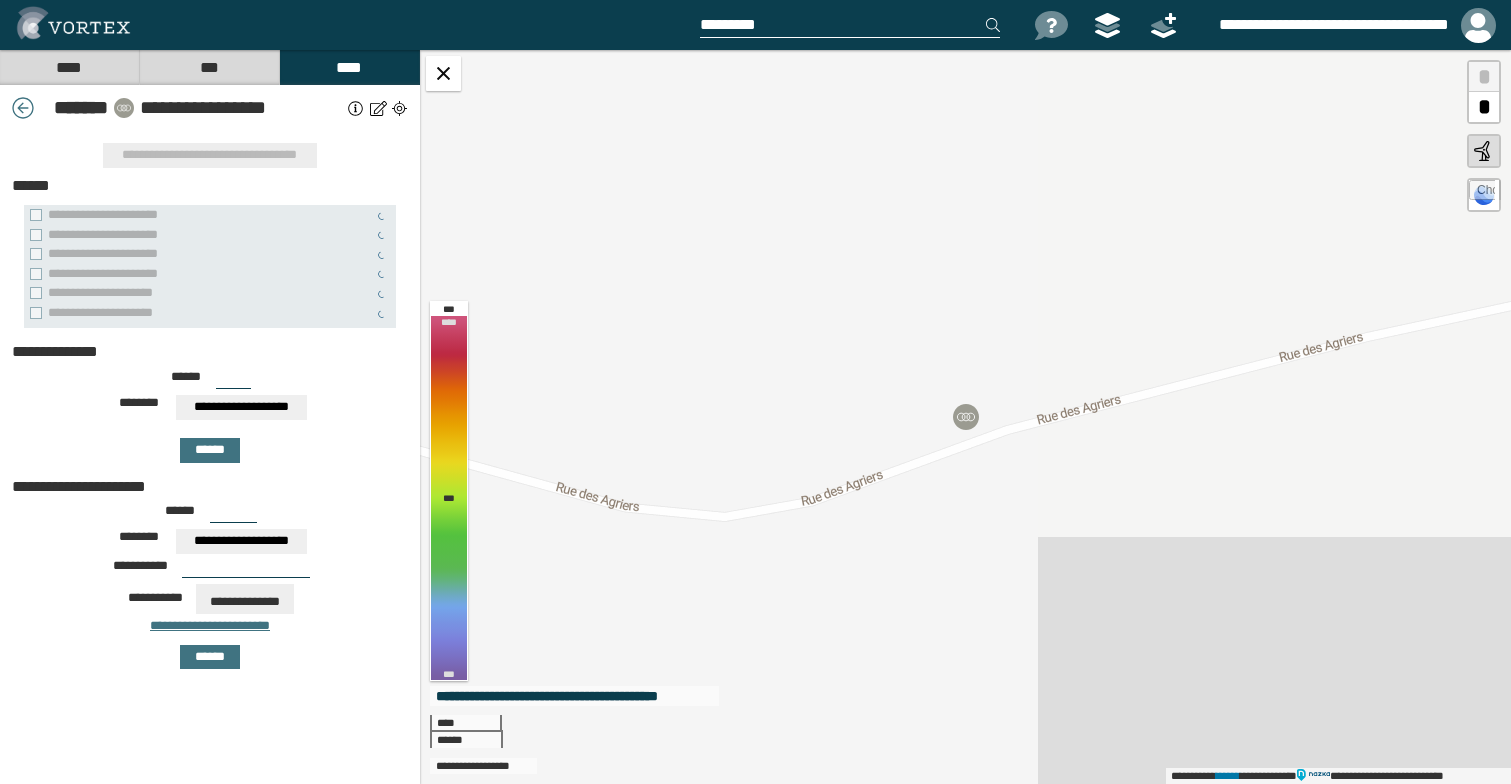 click on "***" at bounding box center [233, 381] 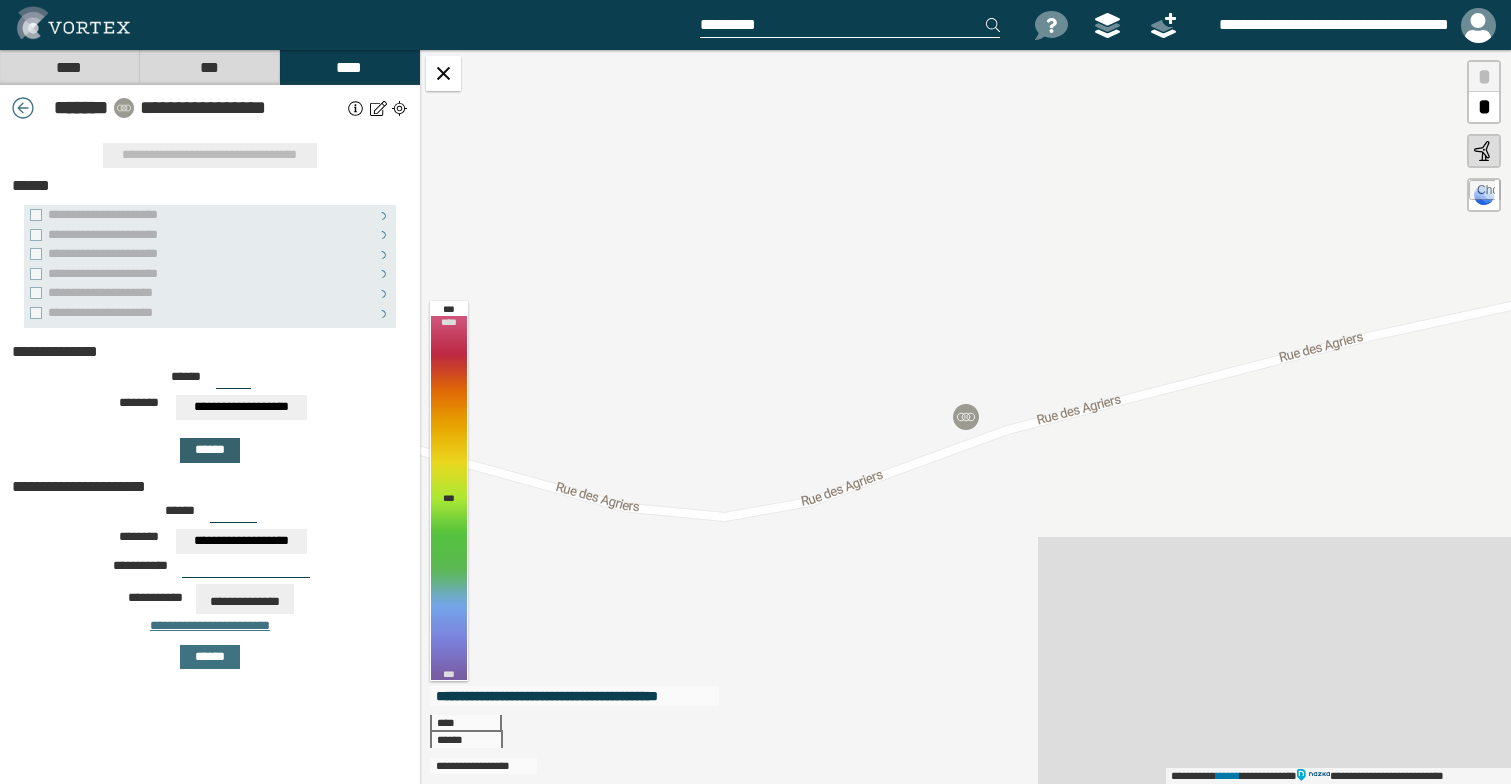click on "******" at bounding box center [210, 450] 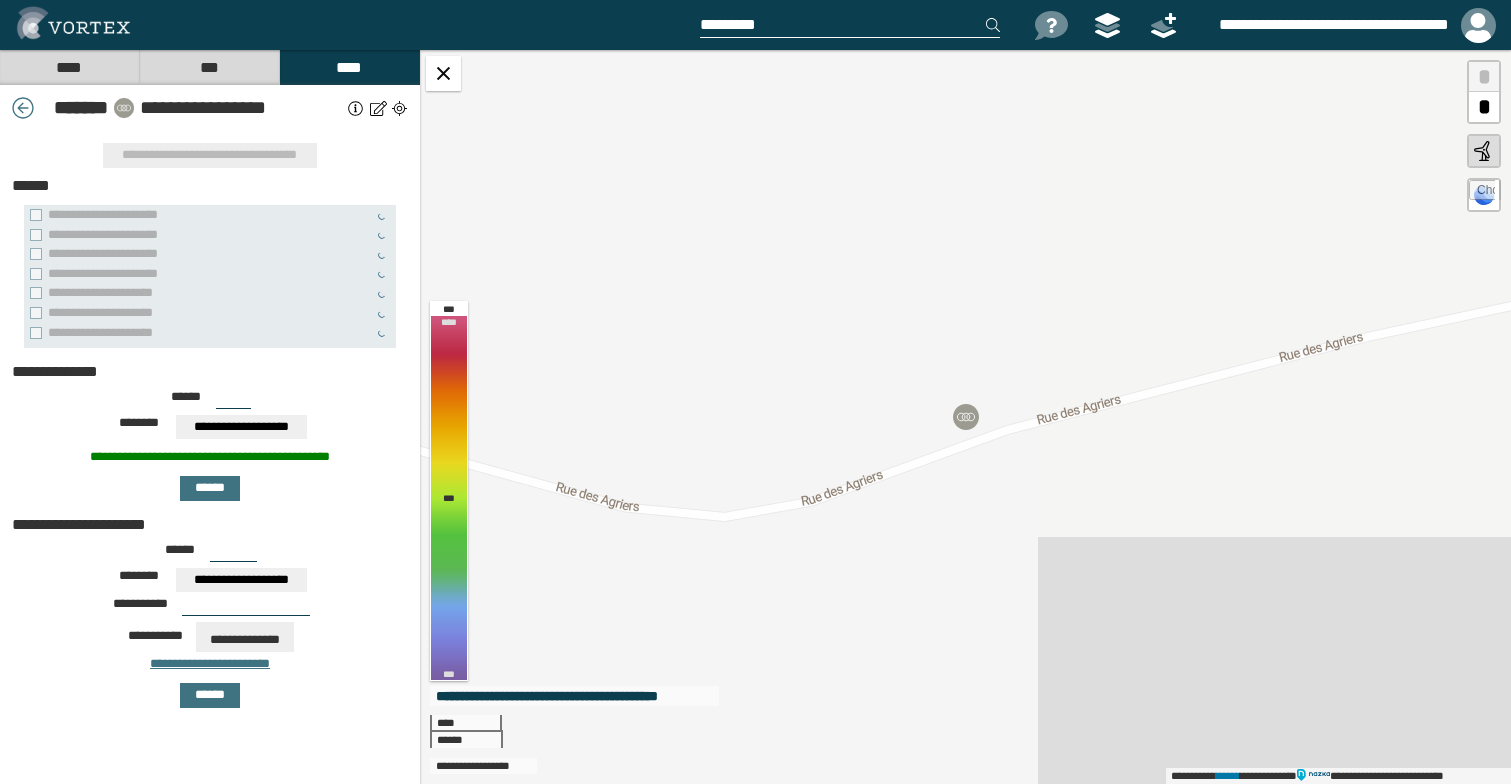 click on "***" at bounding box center (233, 401) 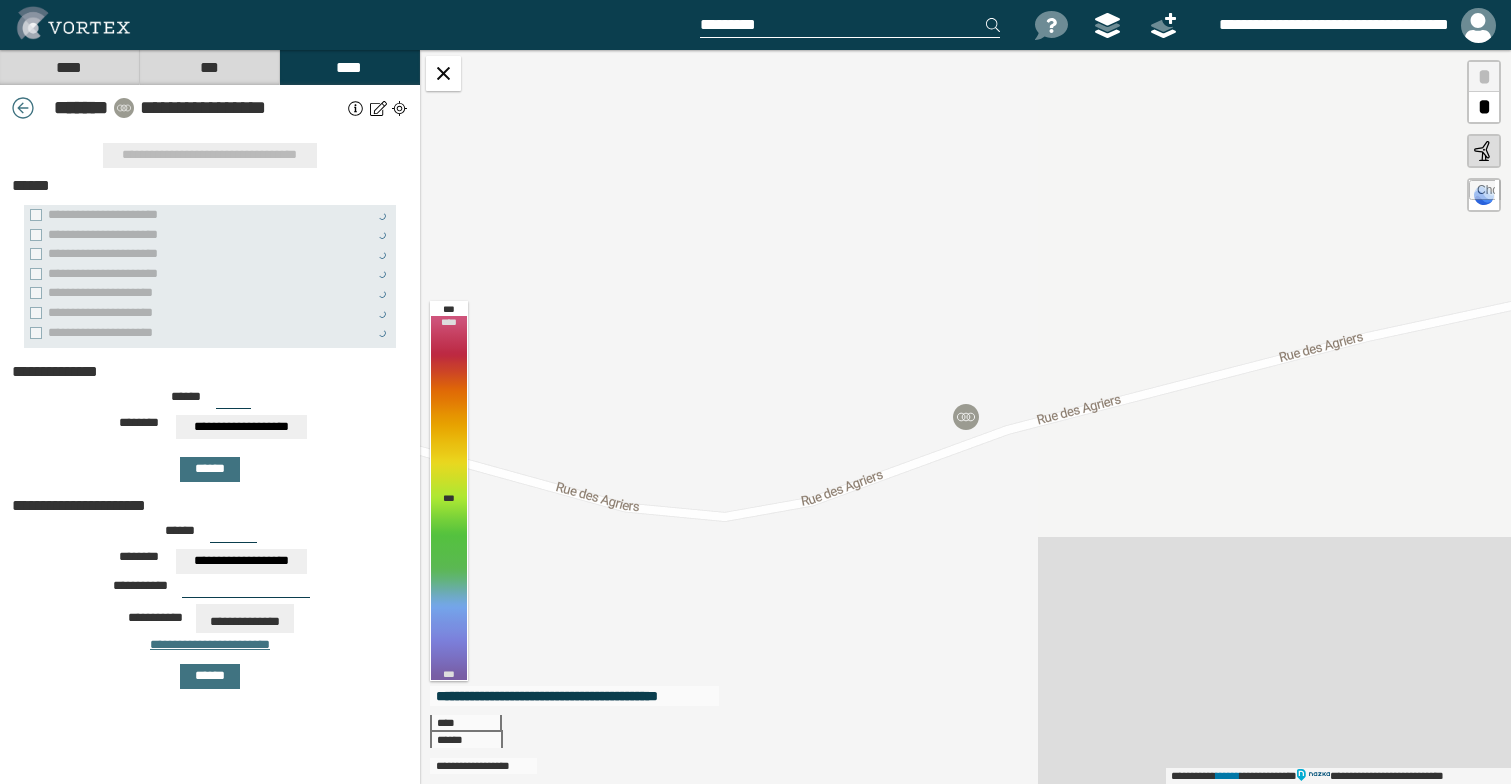 click on "***" at bounding box center (233, 401) 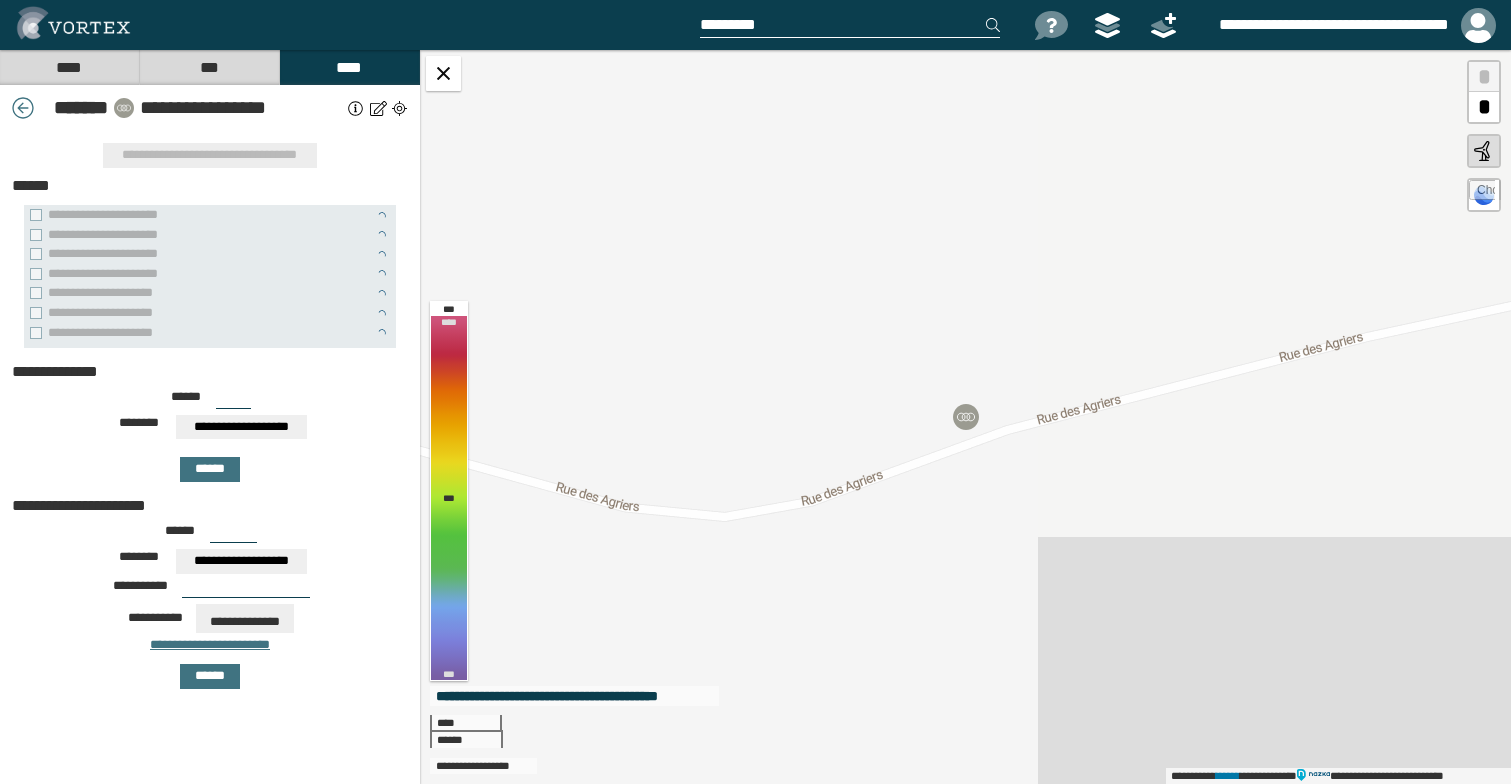 click on "****" at bounding box center (233, 401) 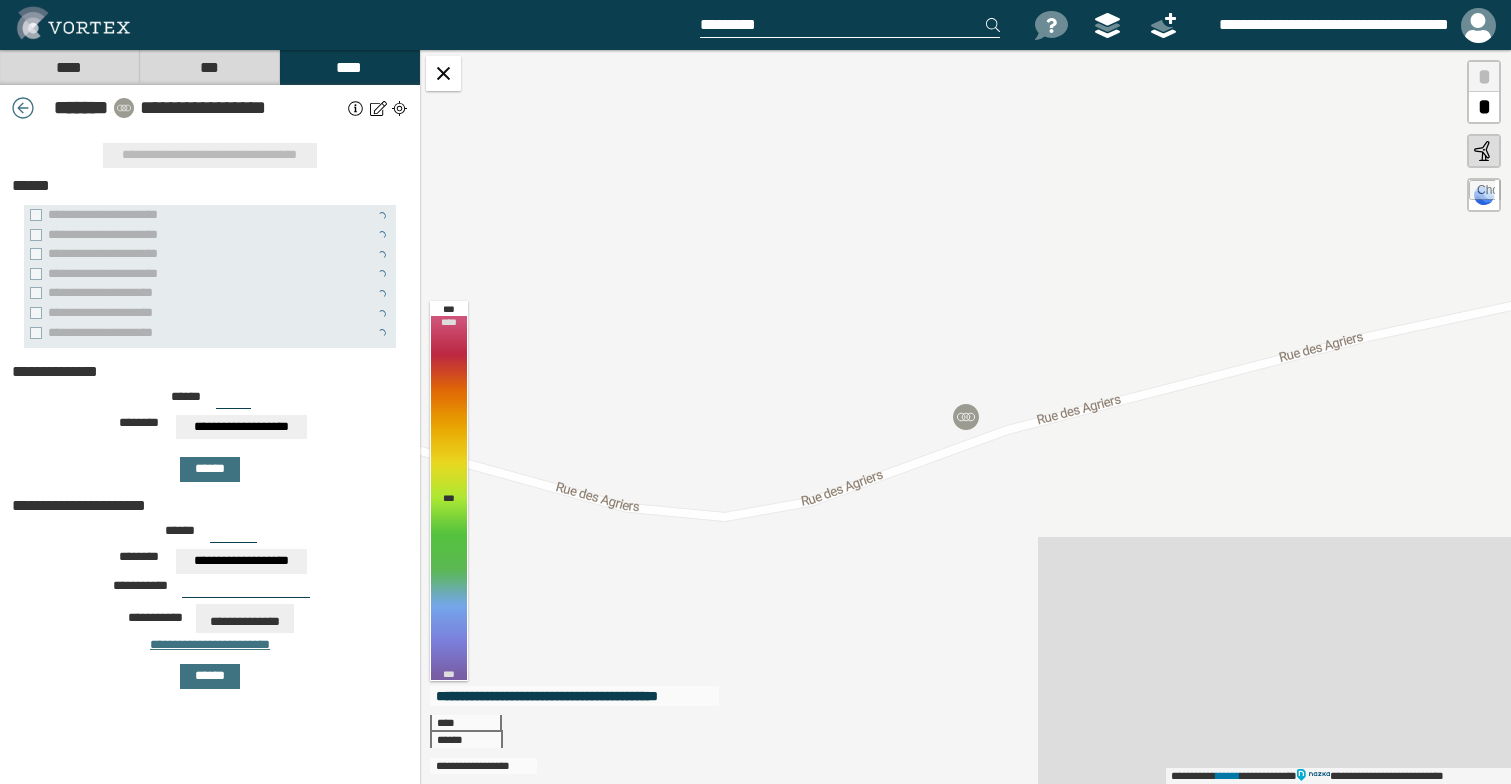 click on "****" at bounding box center (233, 401) 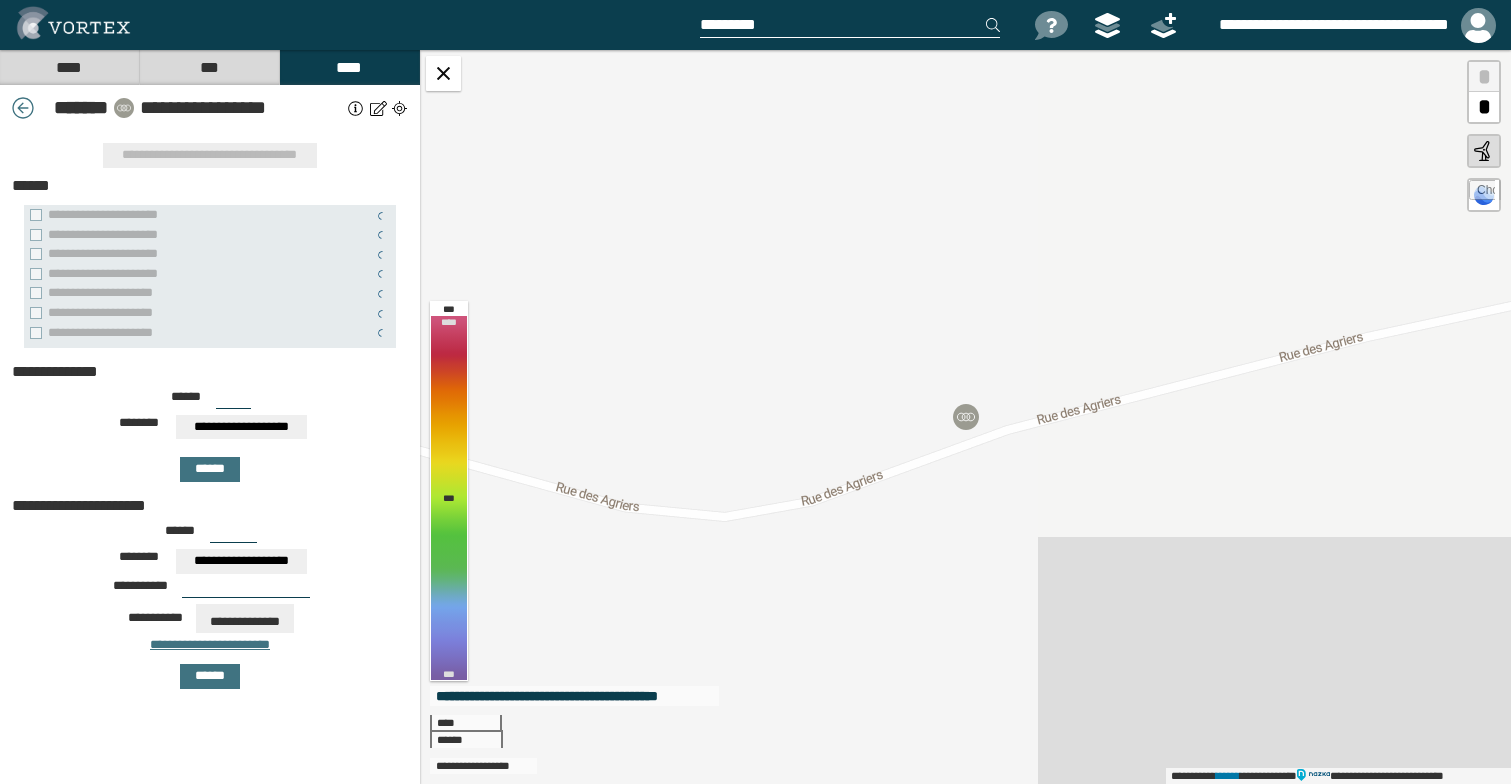 click on "**********" at bounding box center (241, 427) 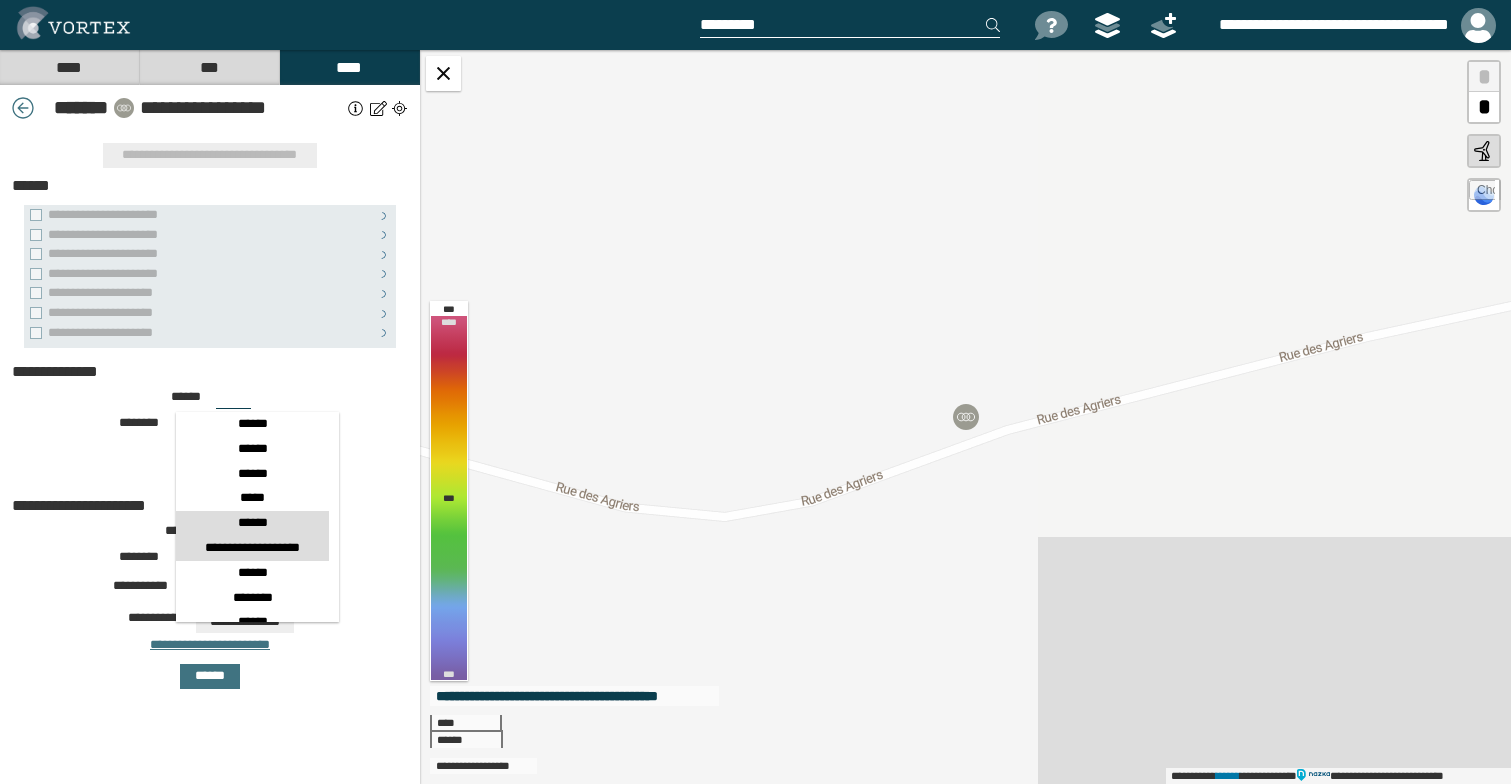 click on "******" at bounding box center (252, 523) 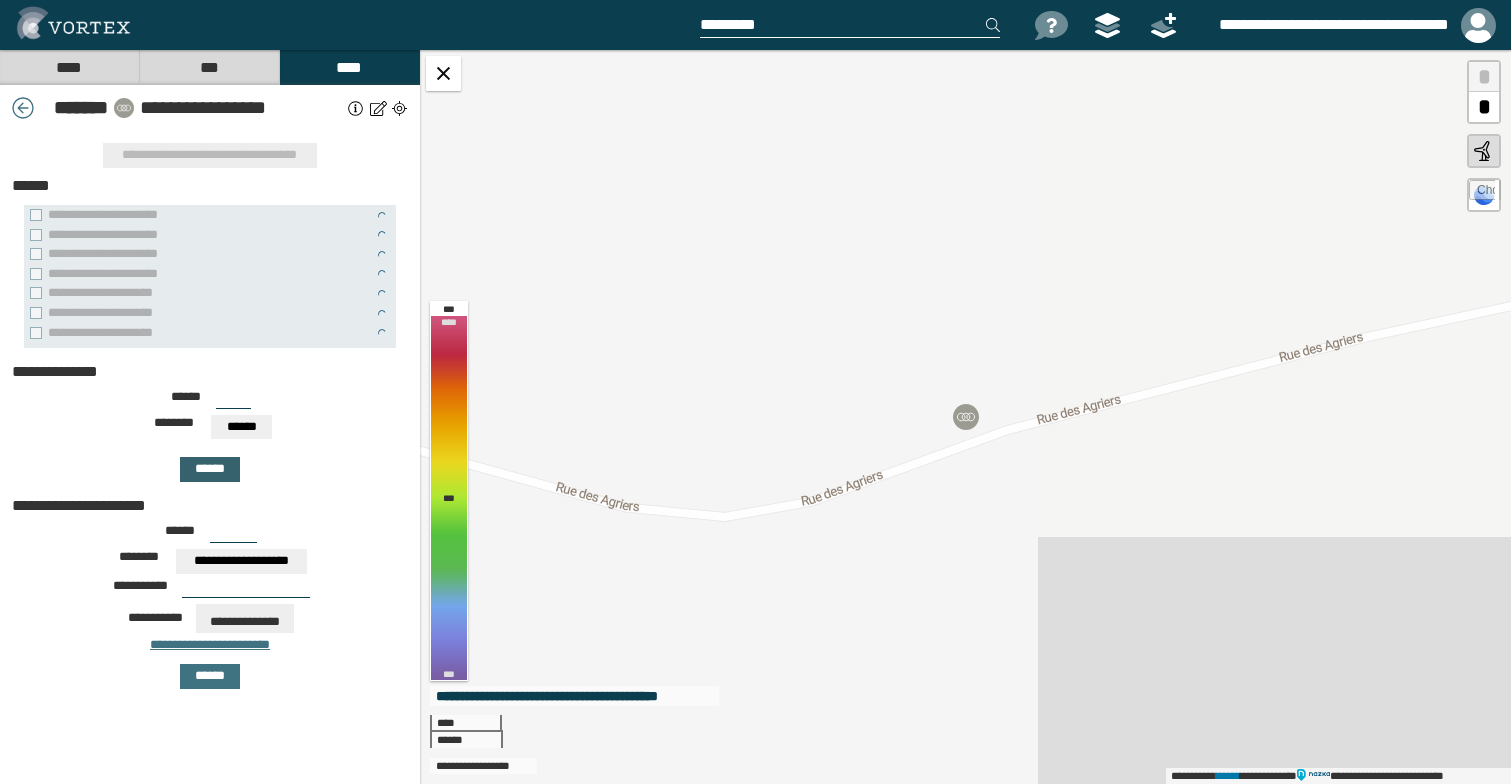 click on "******" at bounding box center (210, 469) 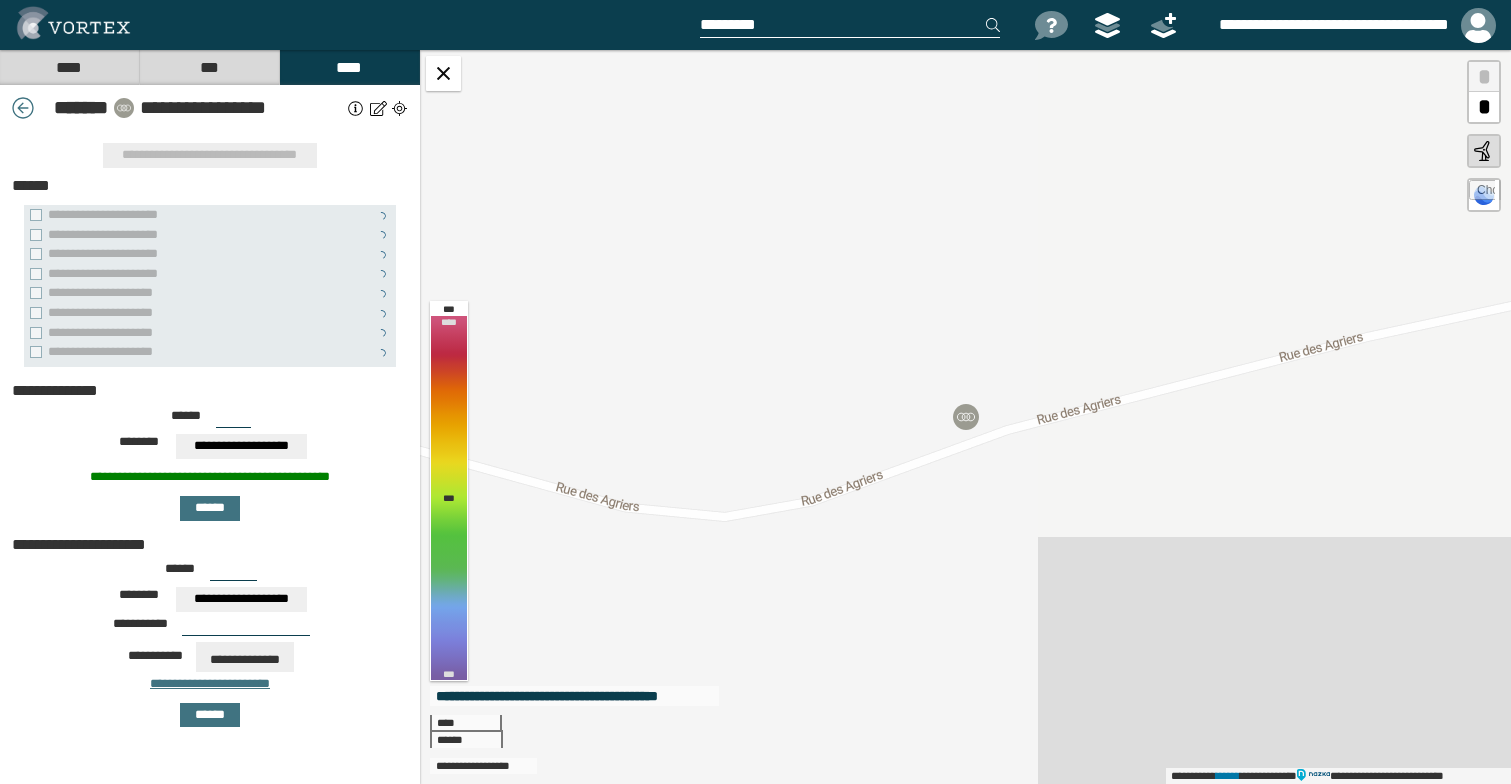 click on "***" at bounding box center [233, 420] 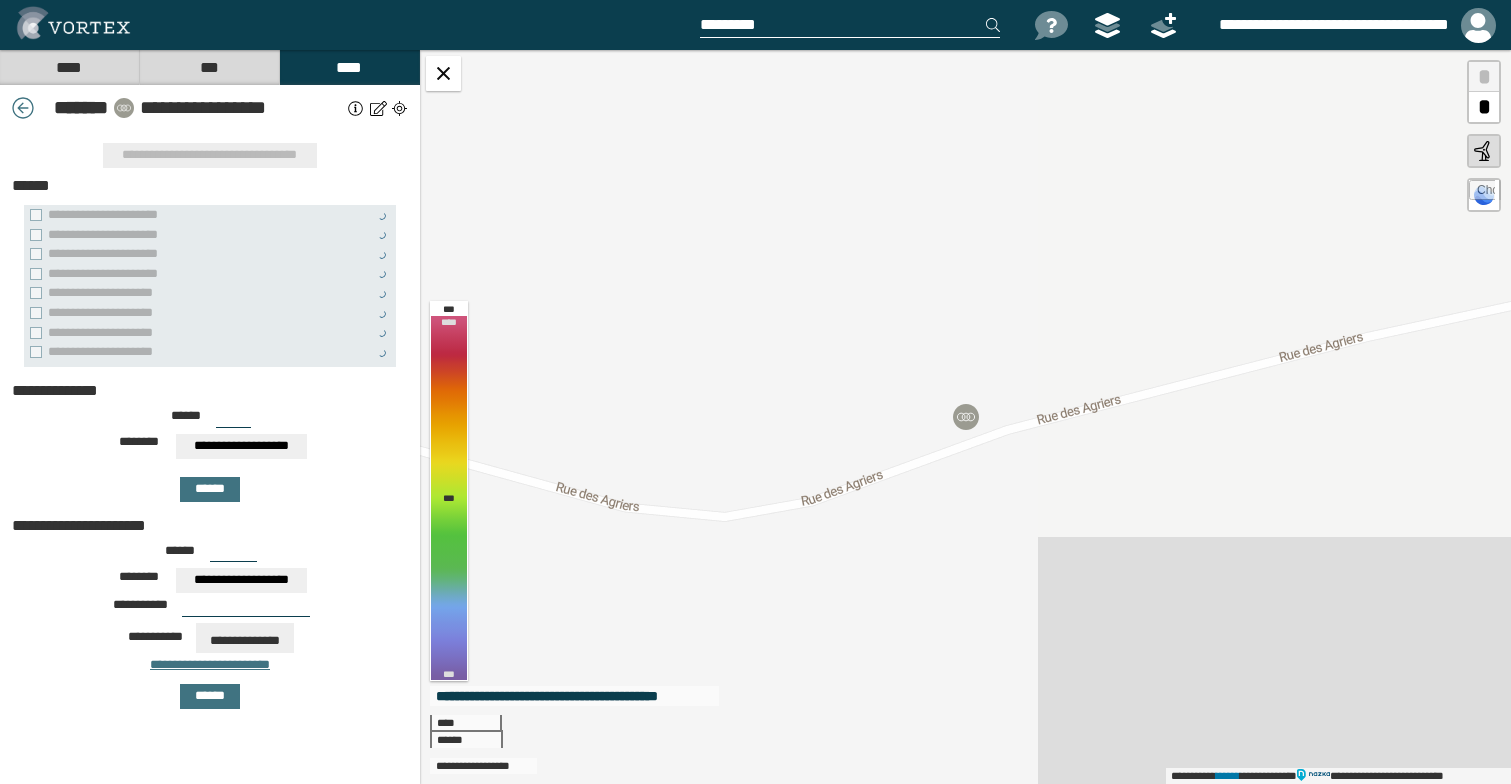 click on "***" at bounding box center [233, 420] 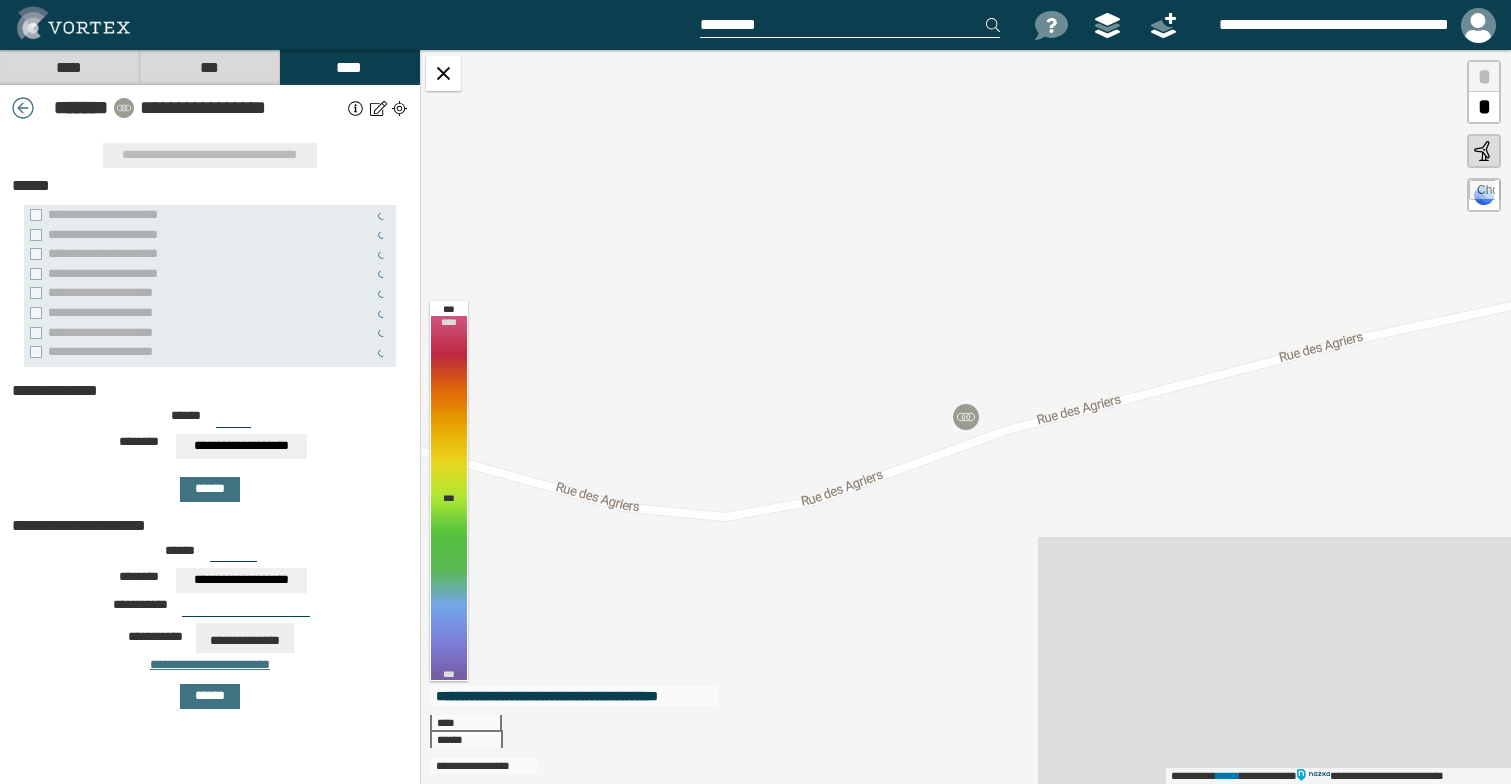 click on "**********" at bounding box center (241, 446) 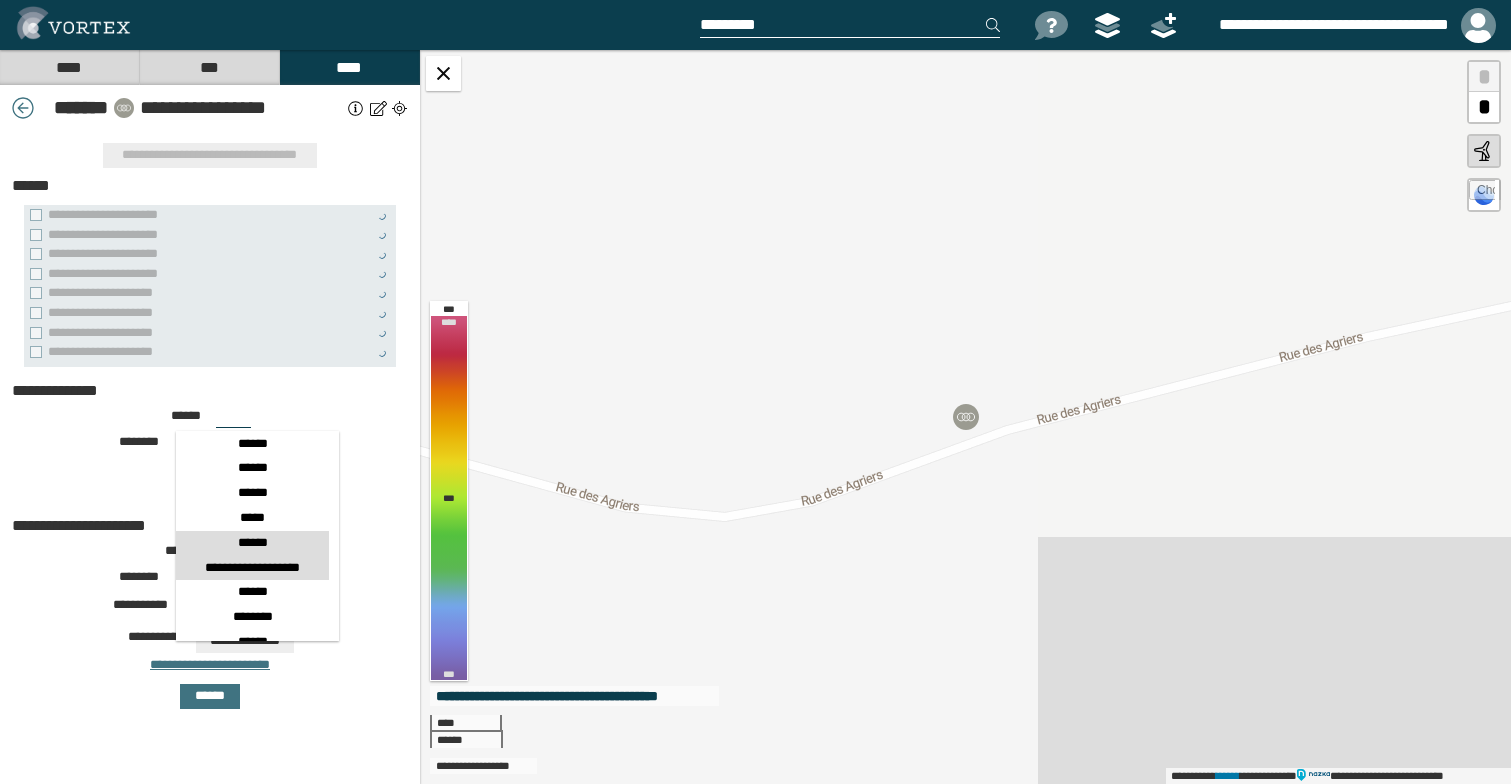 click on "******" at bounding box center (252, 543) 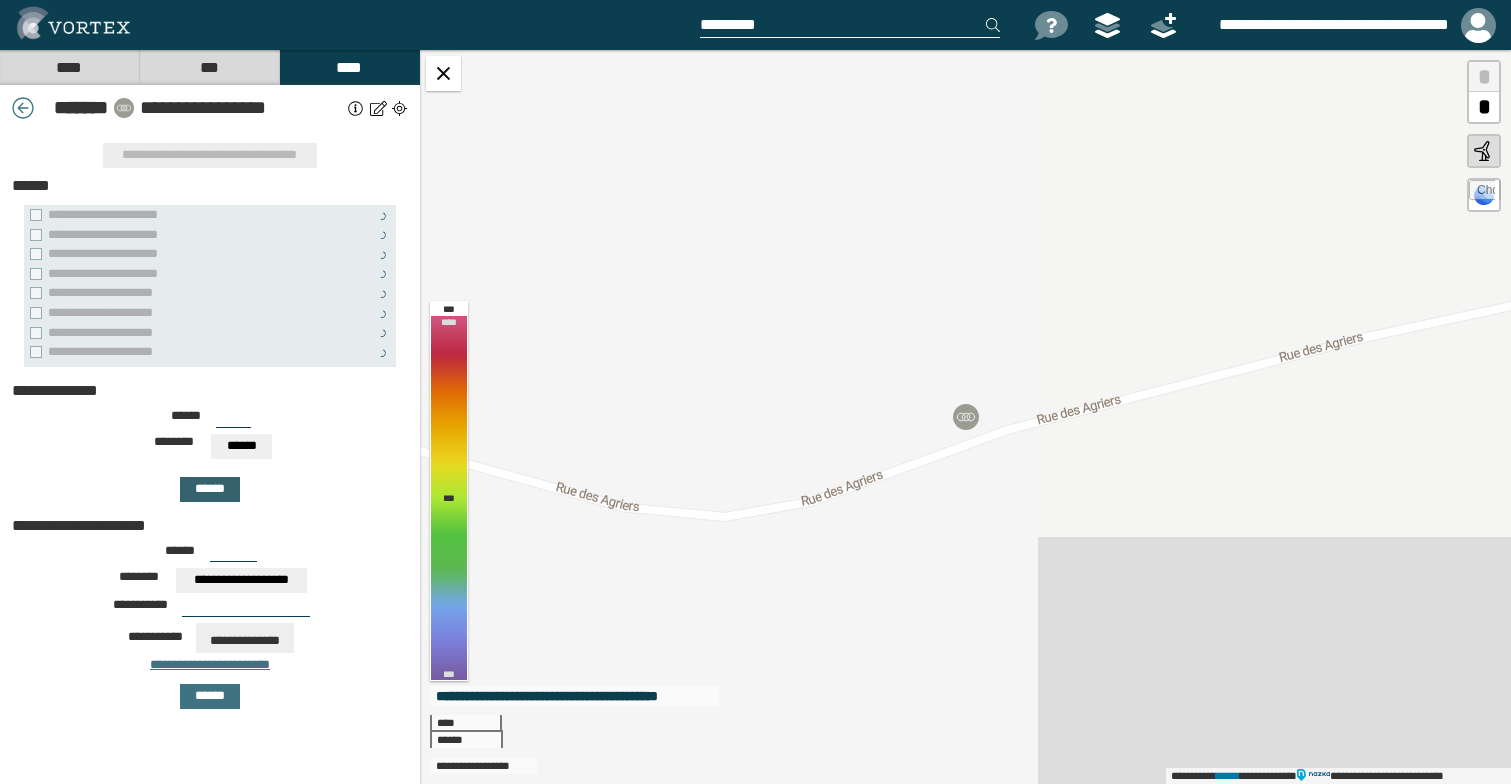 click on "******" at bounding box center (210, 489) 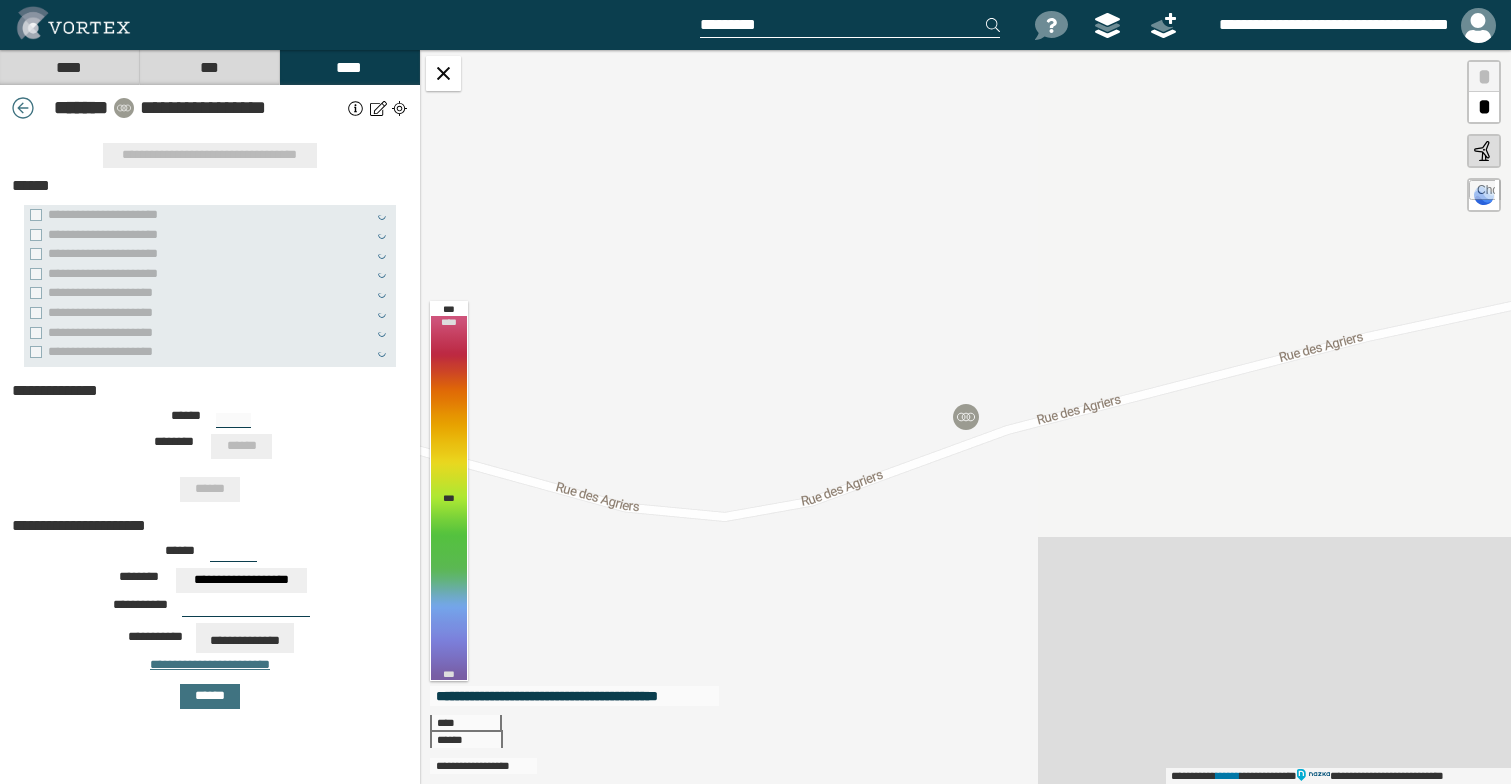 type on "***" 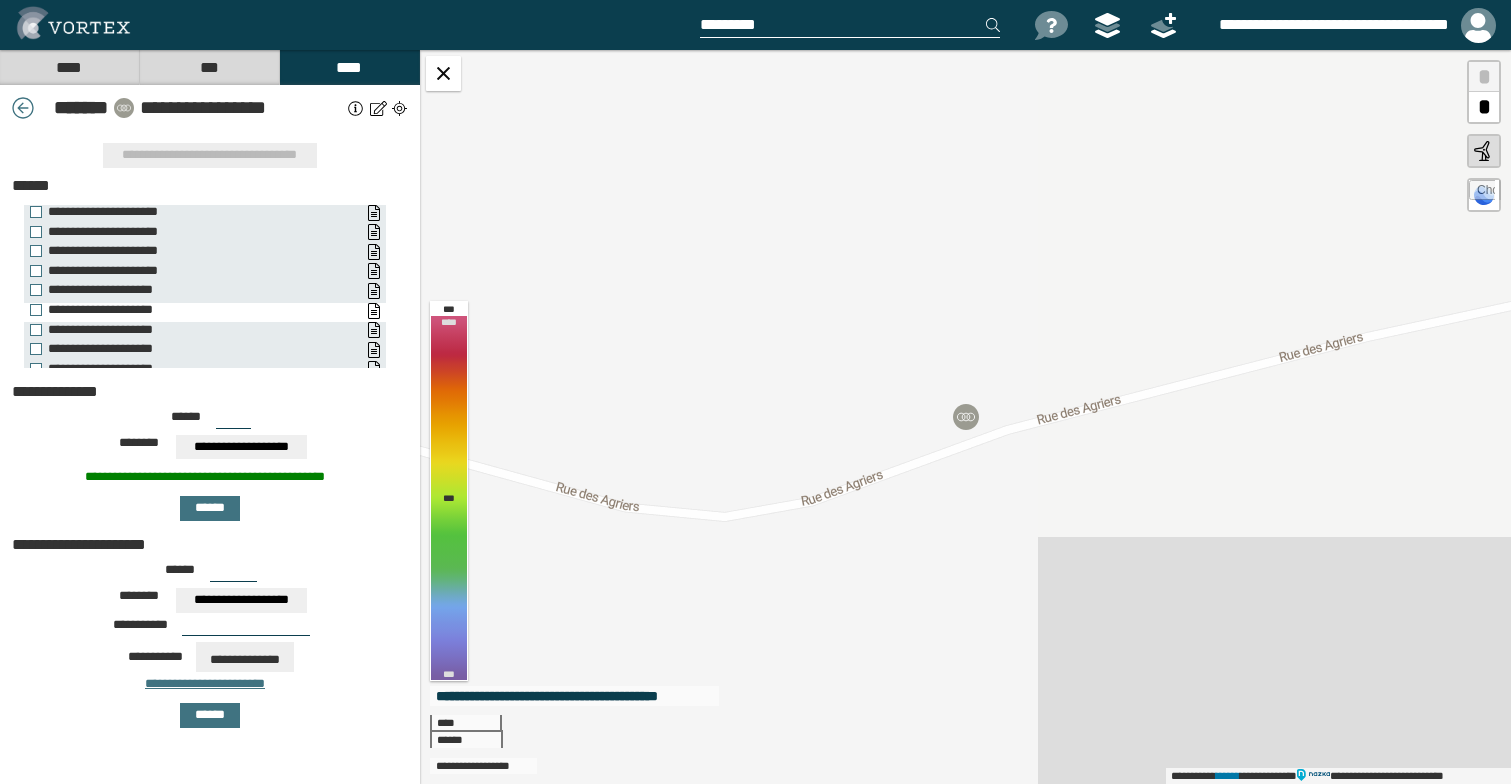scroll, scrollTop: 0, scrollLeft: 0, axis: both 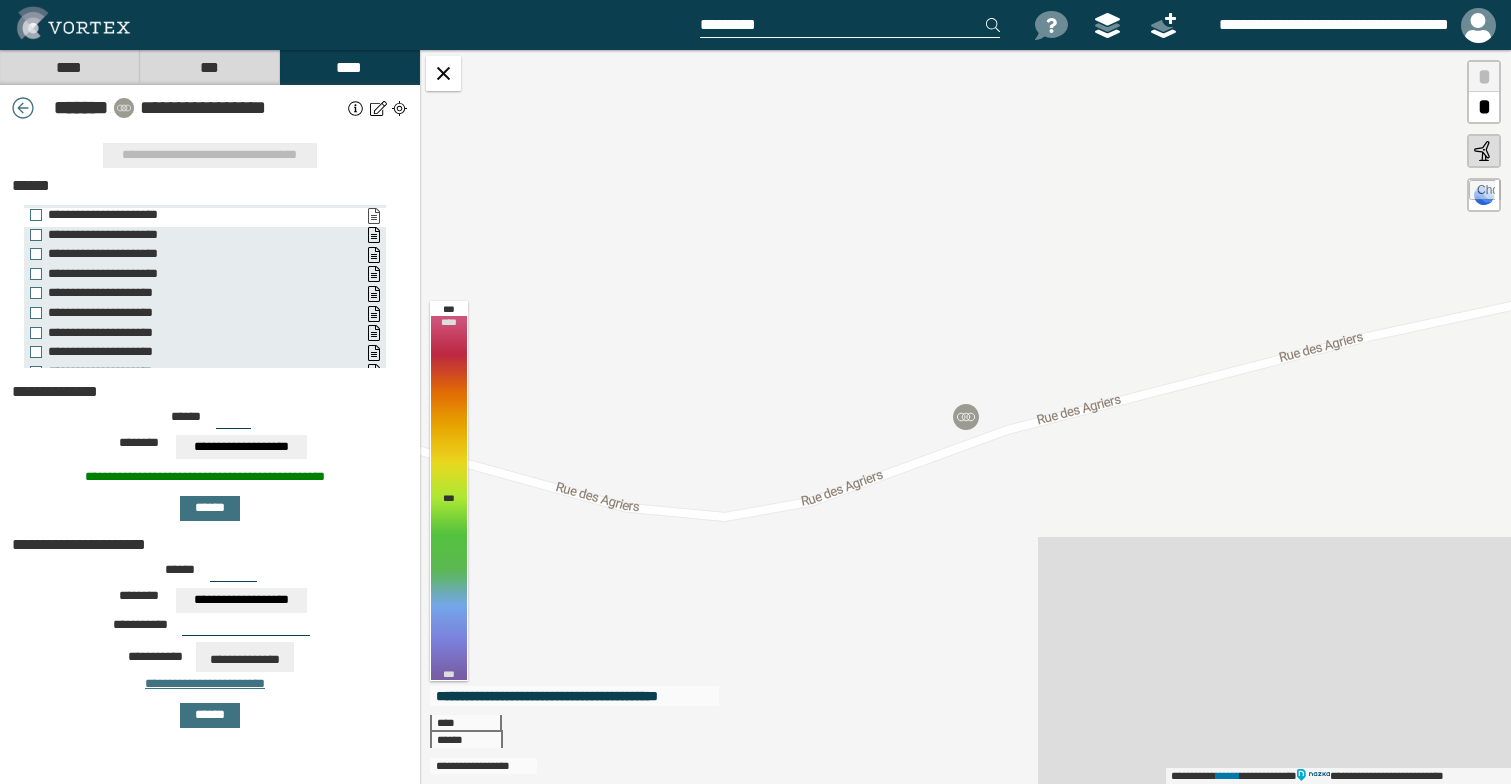 click on "**********" at bounding box center [373, 216] 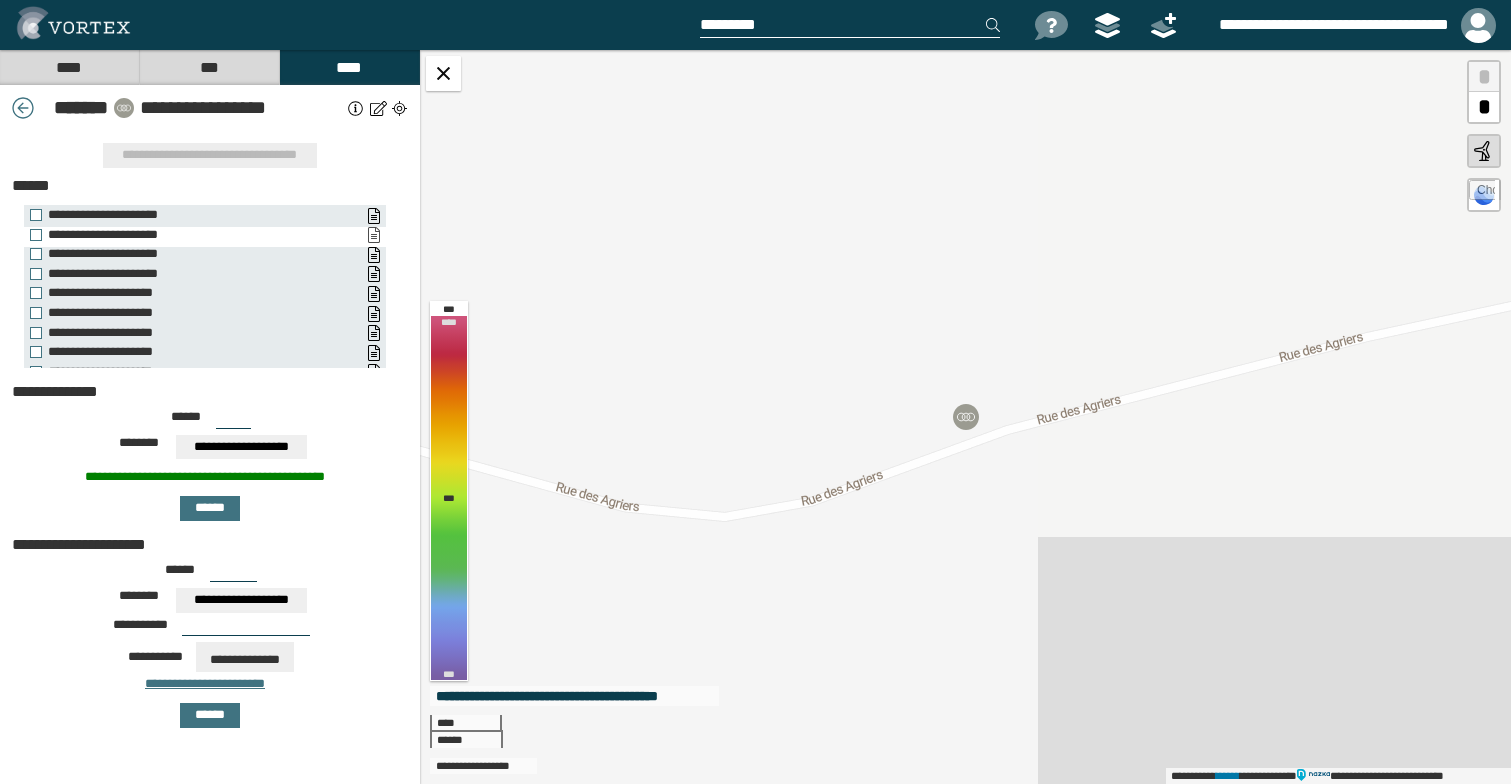 click on "**********" at bounding box center (373, 235) 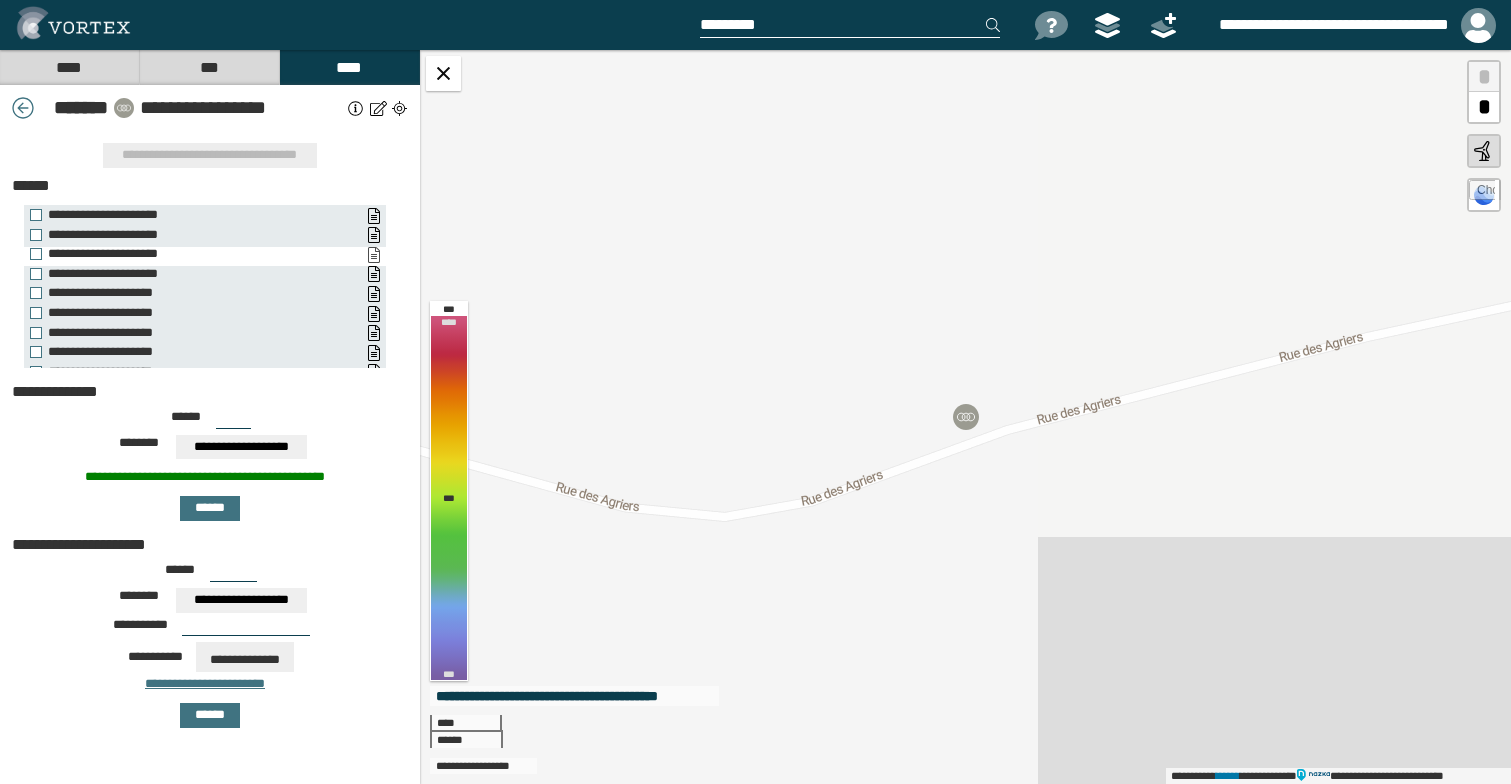 click on "**********" at bounding box center [373, 255] 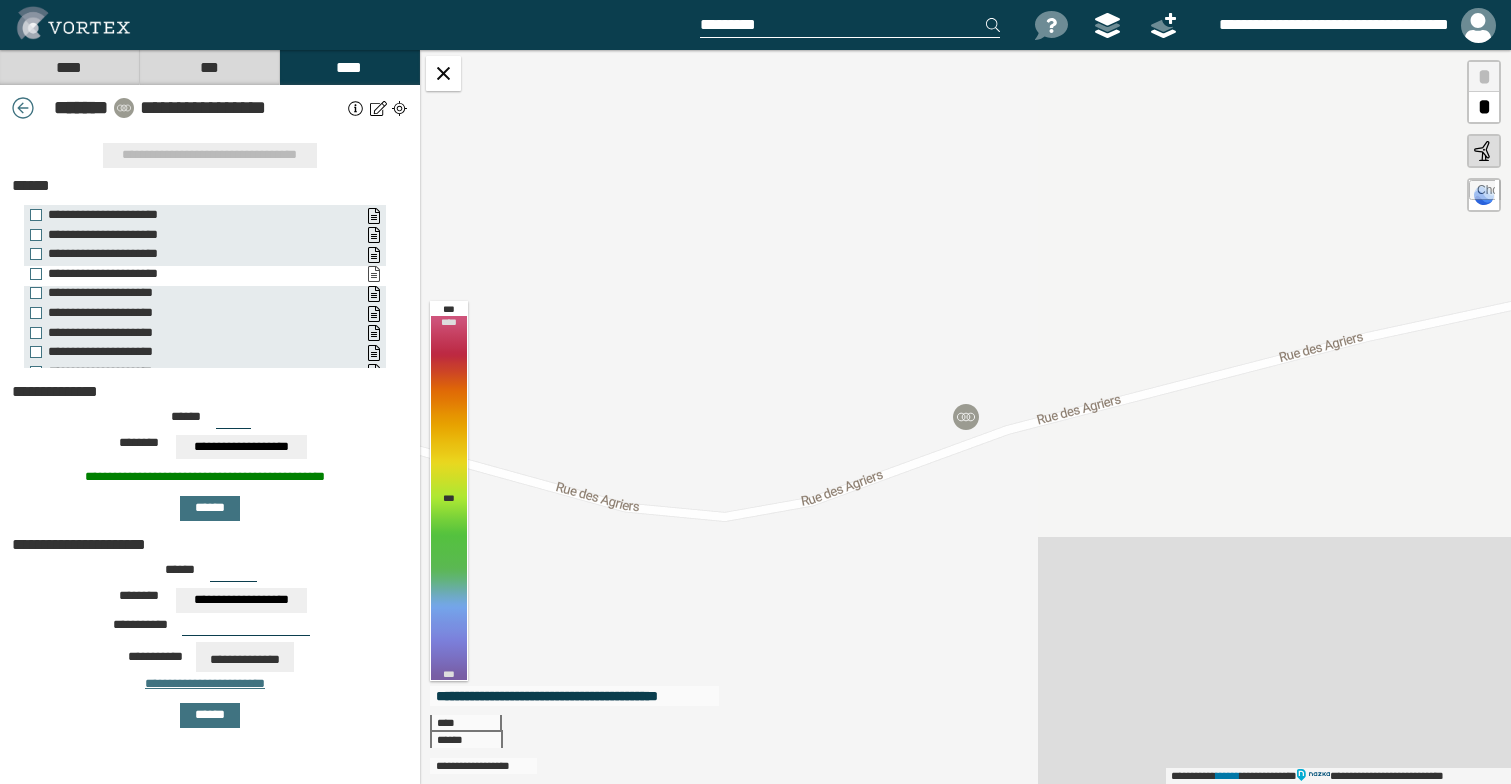 click on "**********" at bounding box center (373, 274) 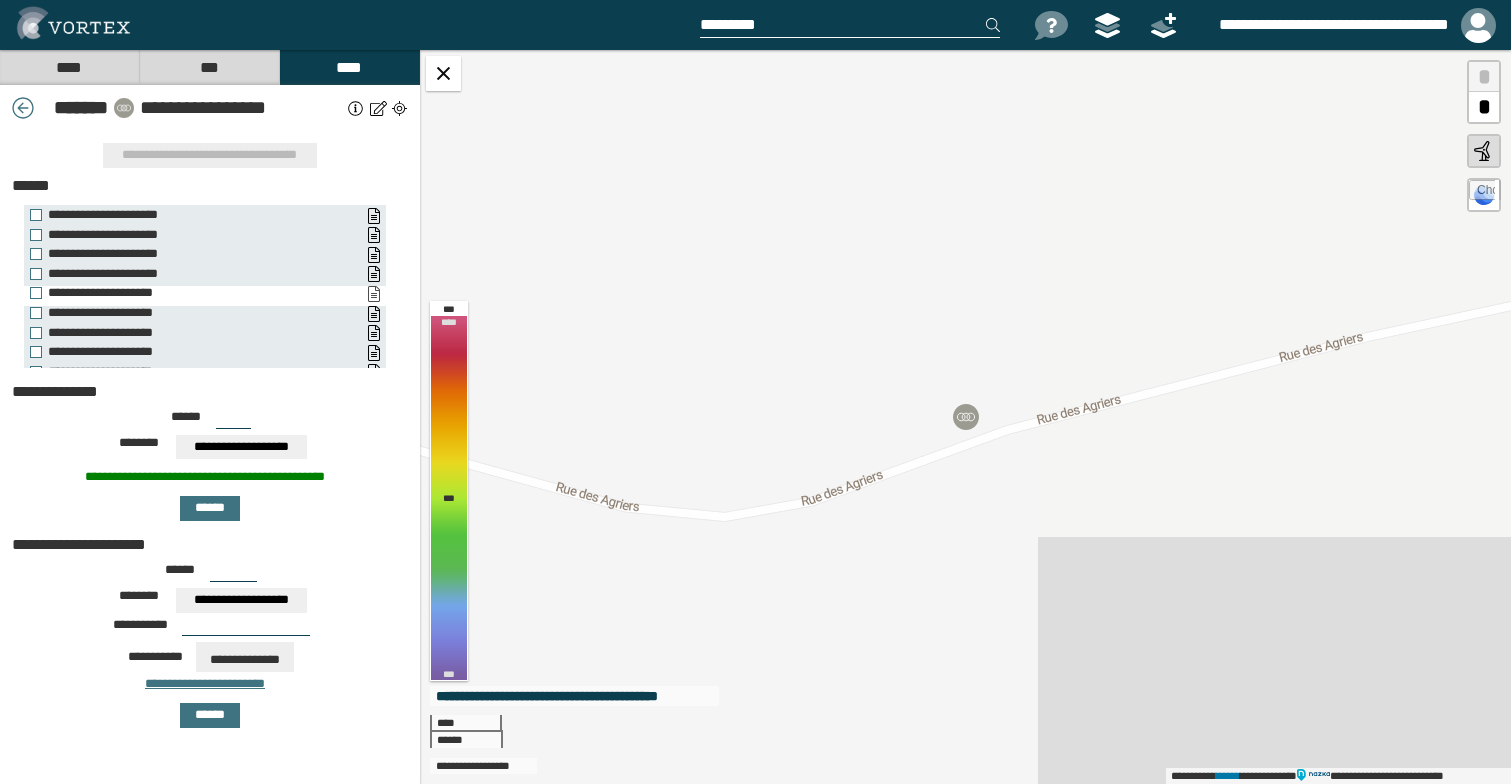 click on "**********" at bounding box center (373, 294) 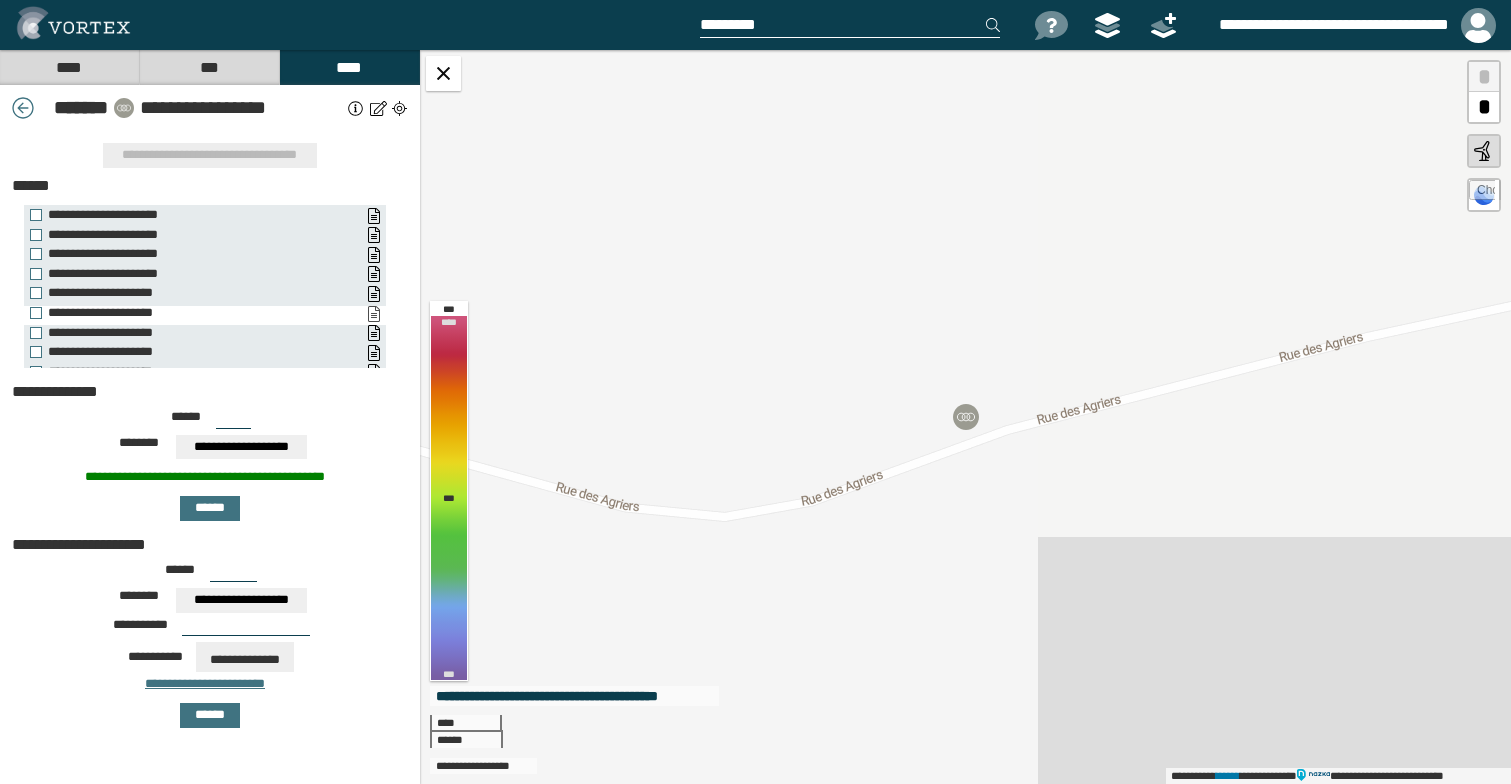 click on "**********" at bounding box center [373, 314] 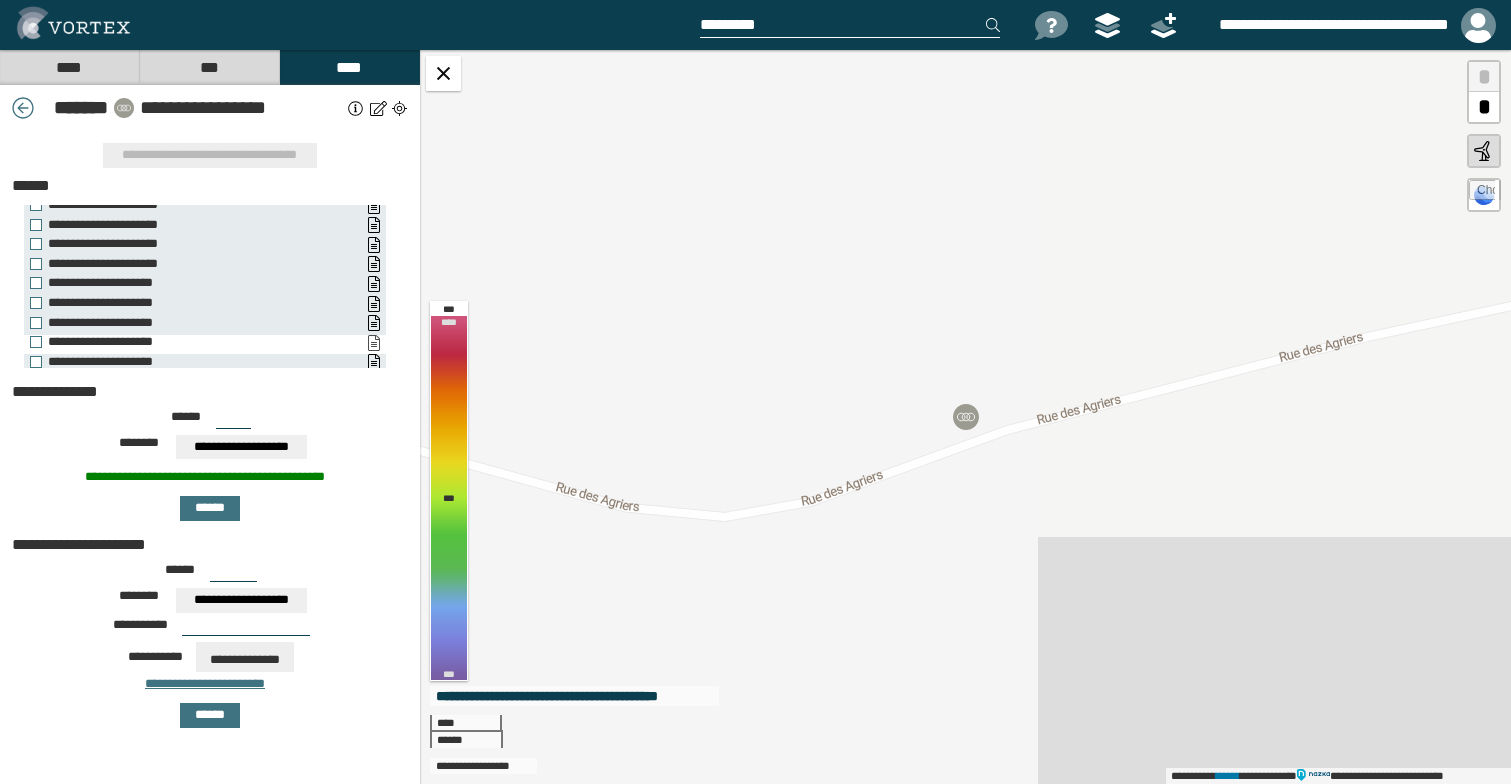 click on "**********" at bounding box center (373, 343) 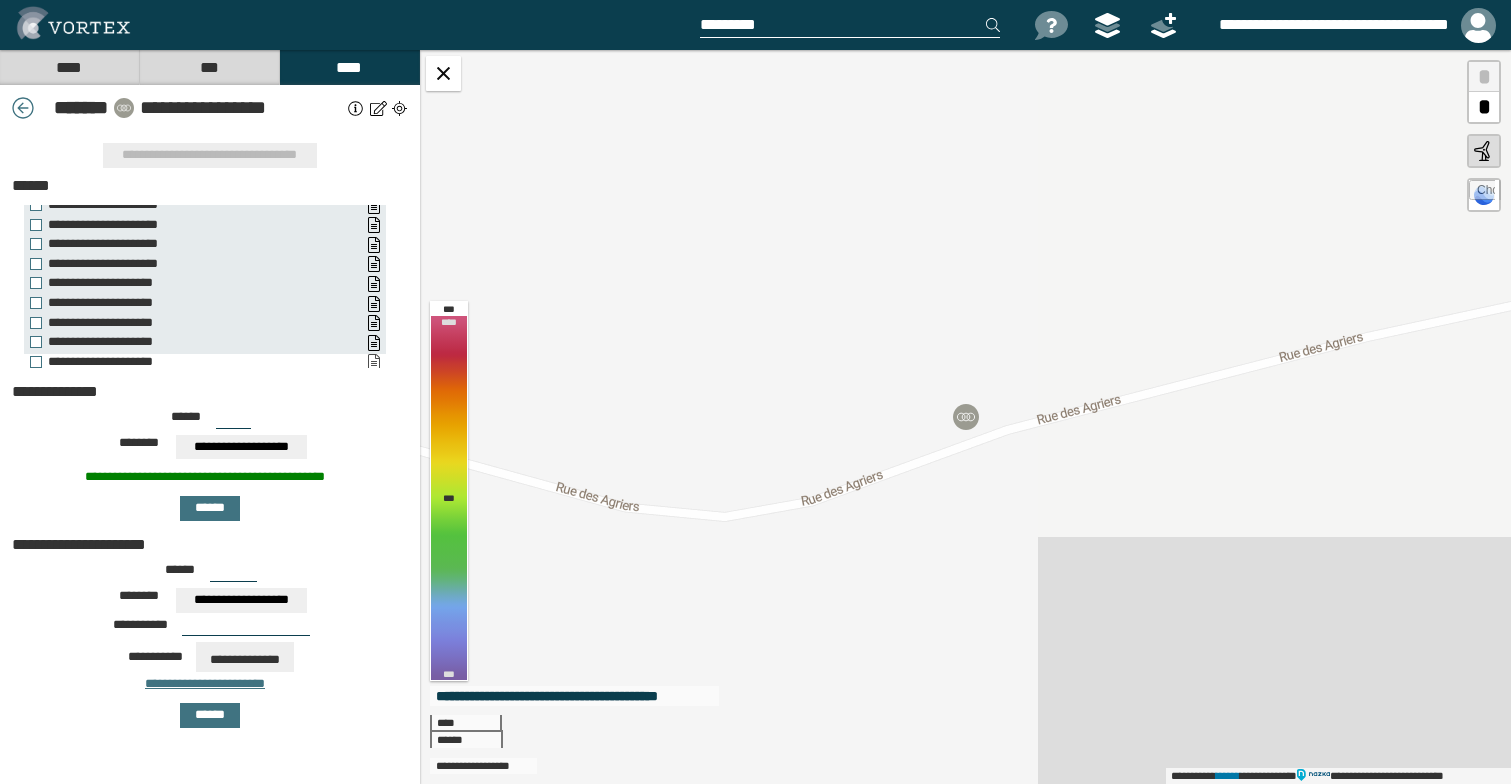 click on "**********" at bounding box center (373, 362) 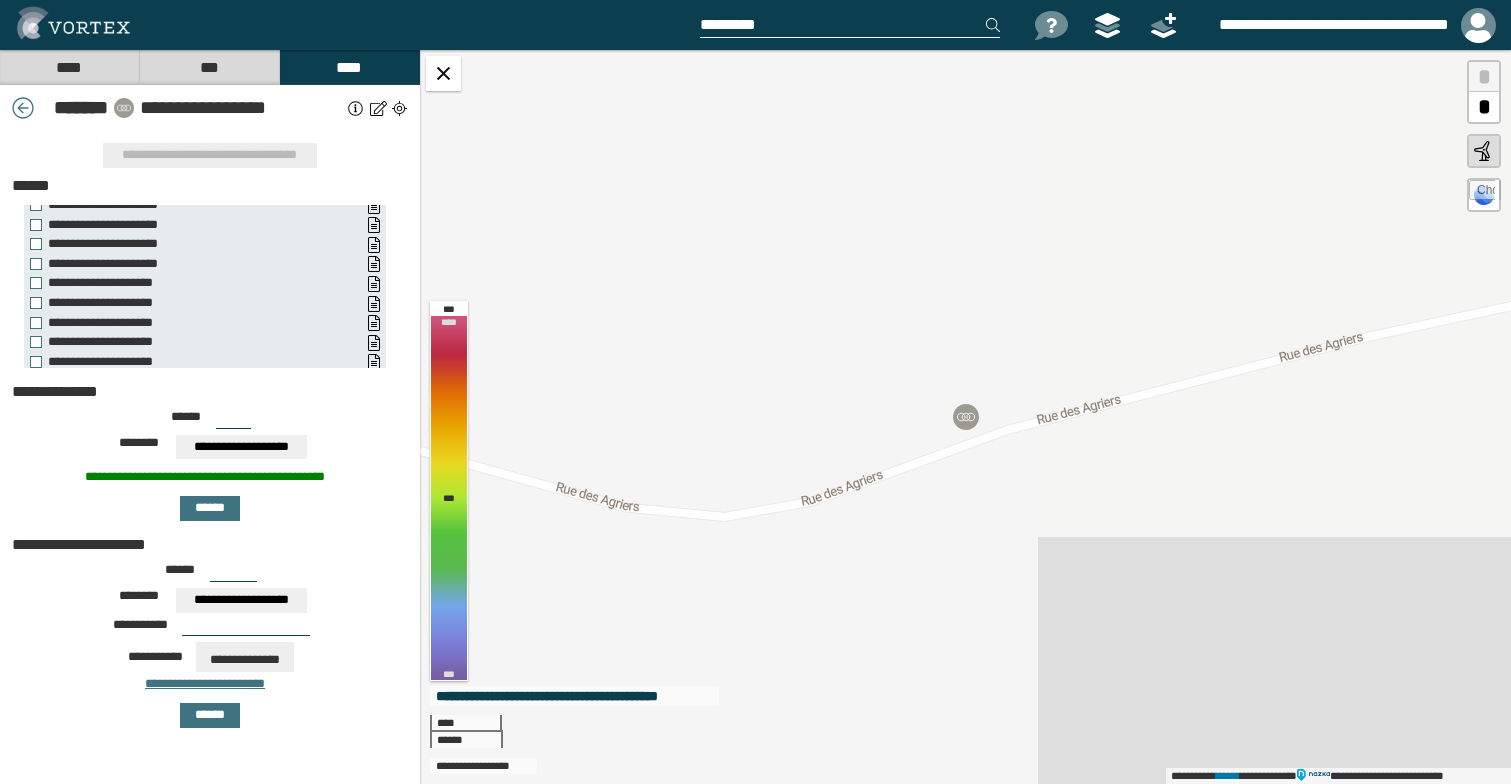 click at bounding box center [356, 108] 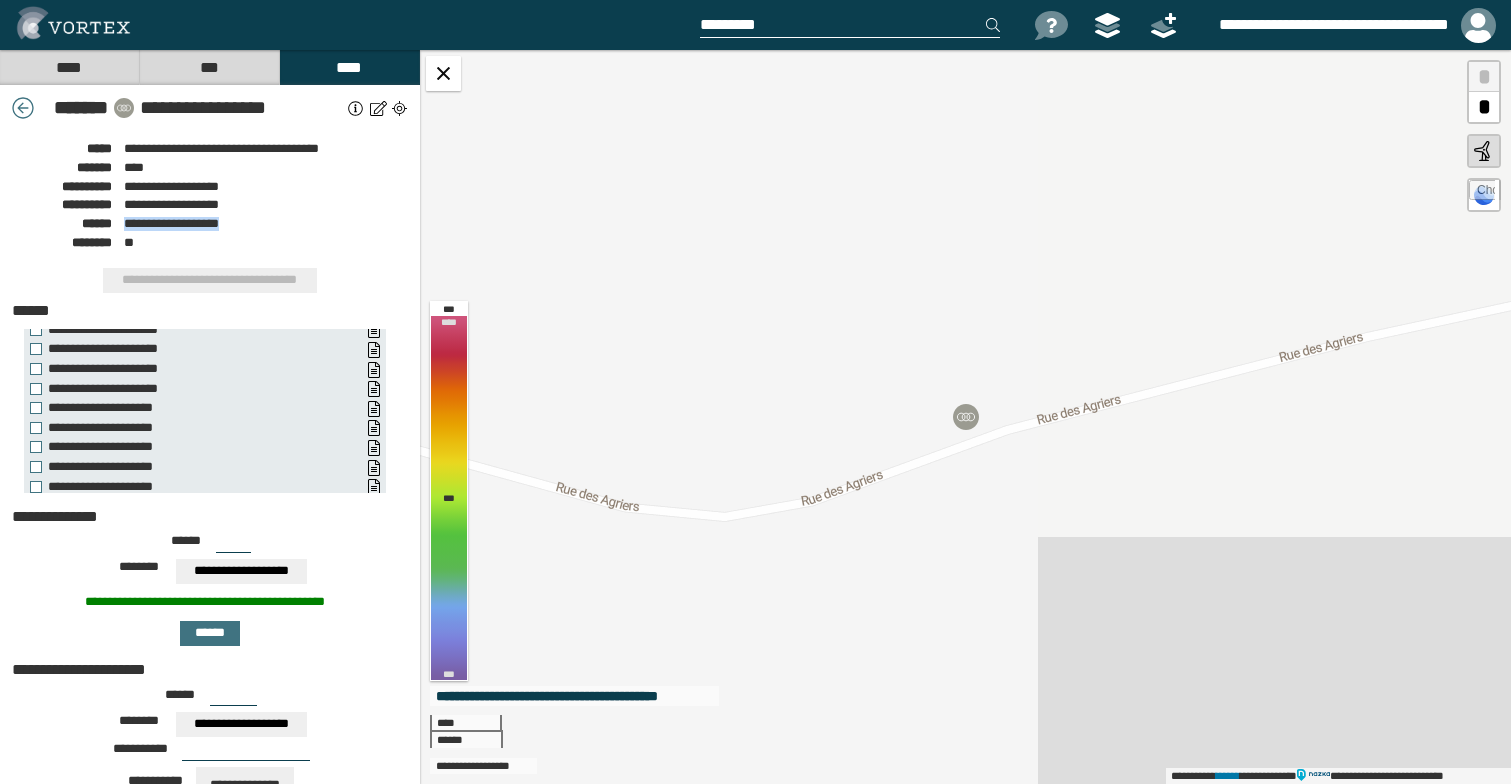drag, startPoint x: 232, startPoint y: 223, endPoint x: 125, endPoint y: 228, distance: 107.11676 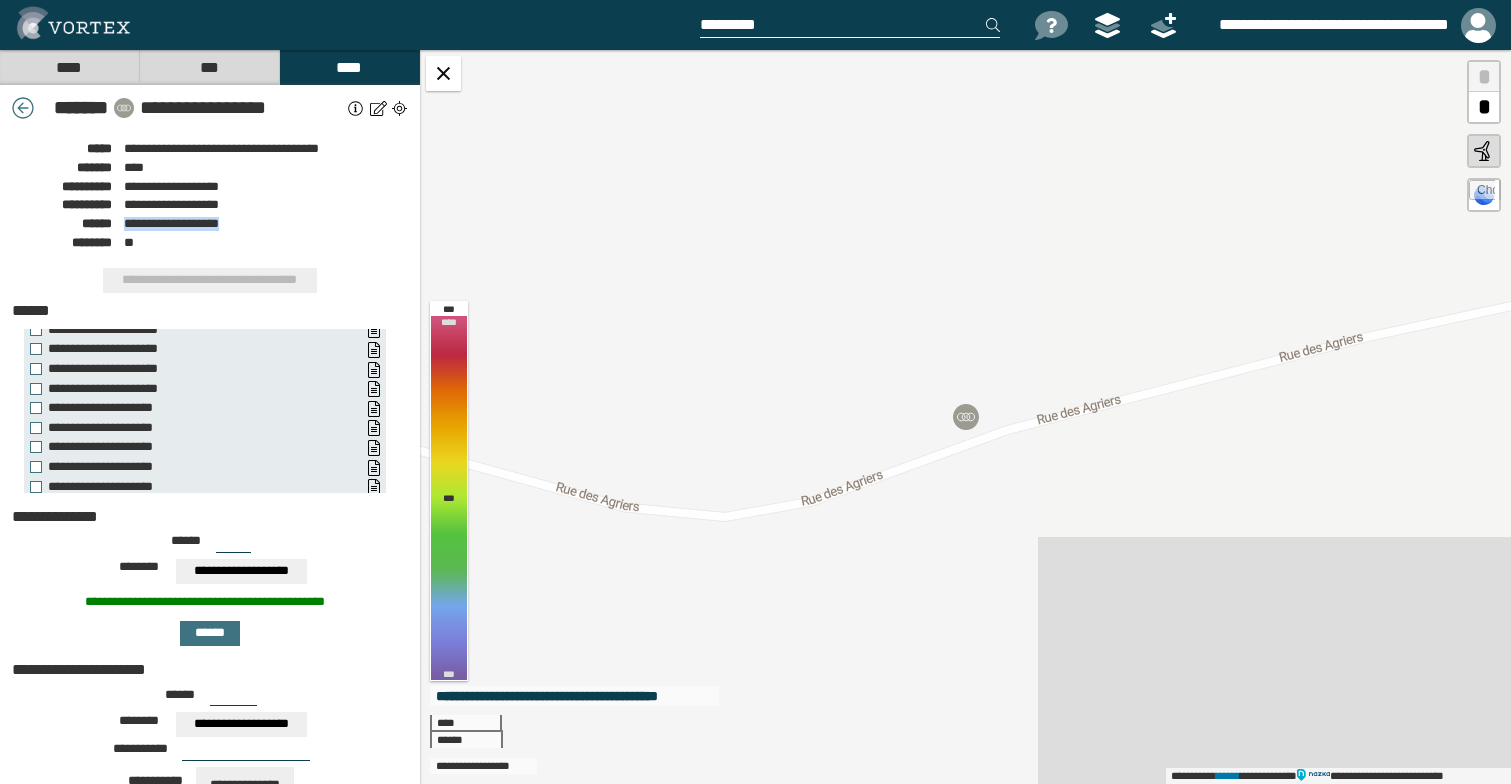 copy on "**********" 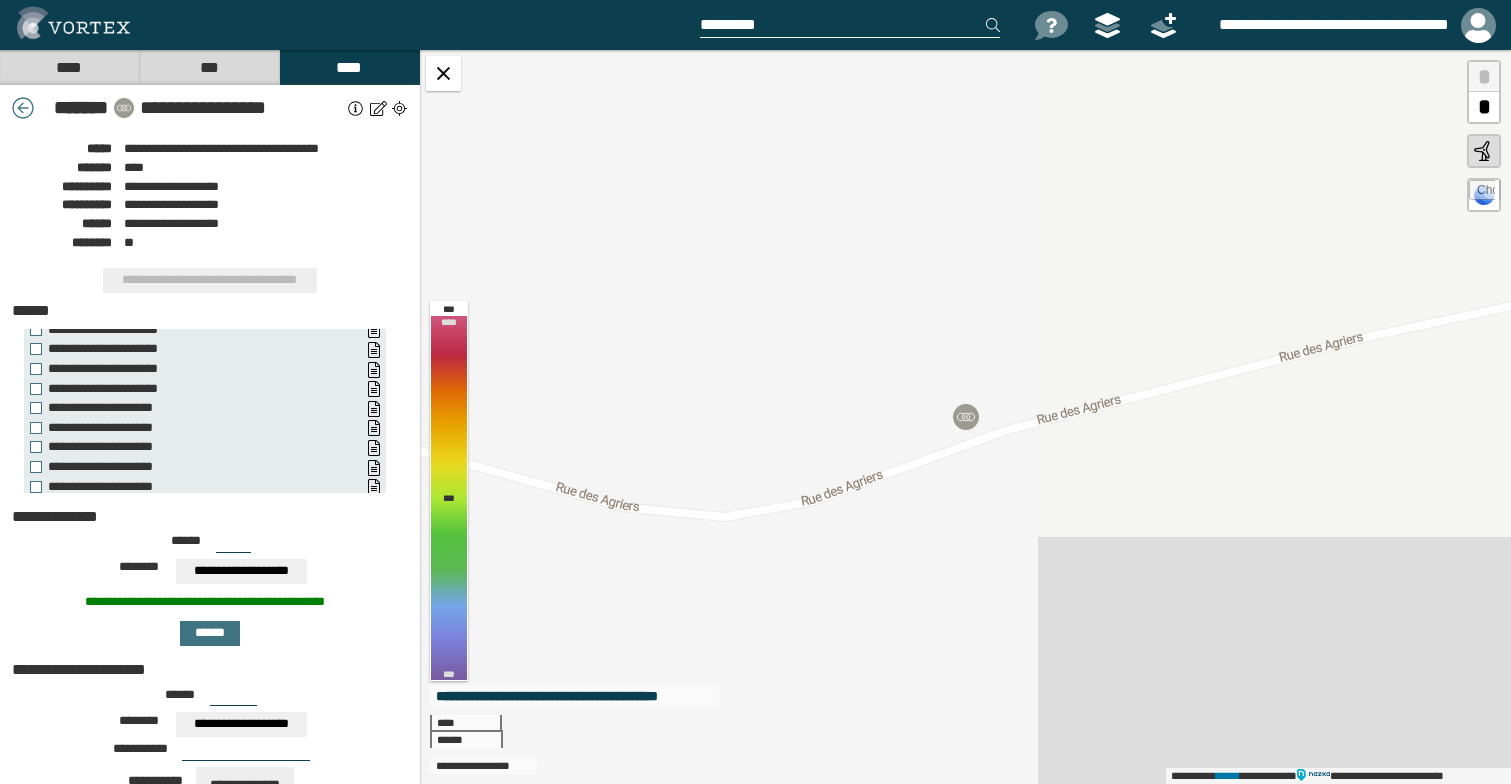 click at bounding box center (356, 108) 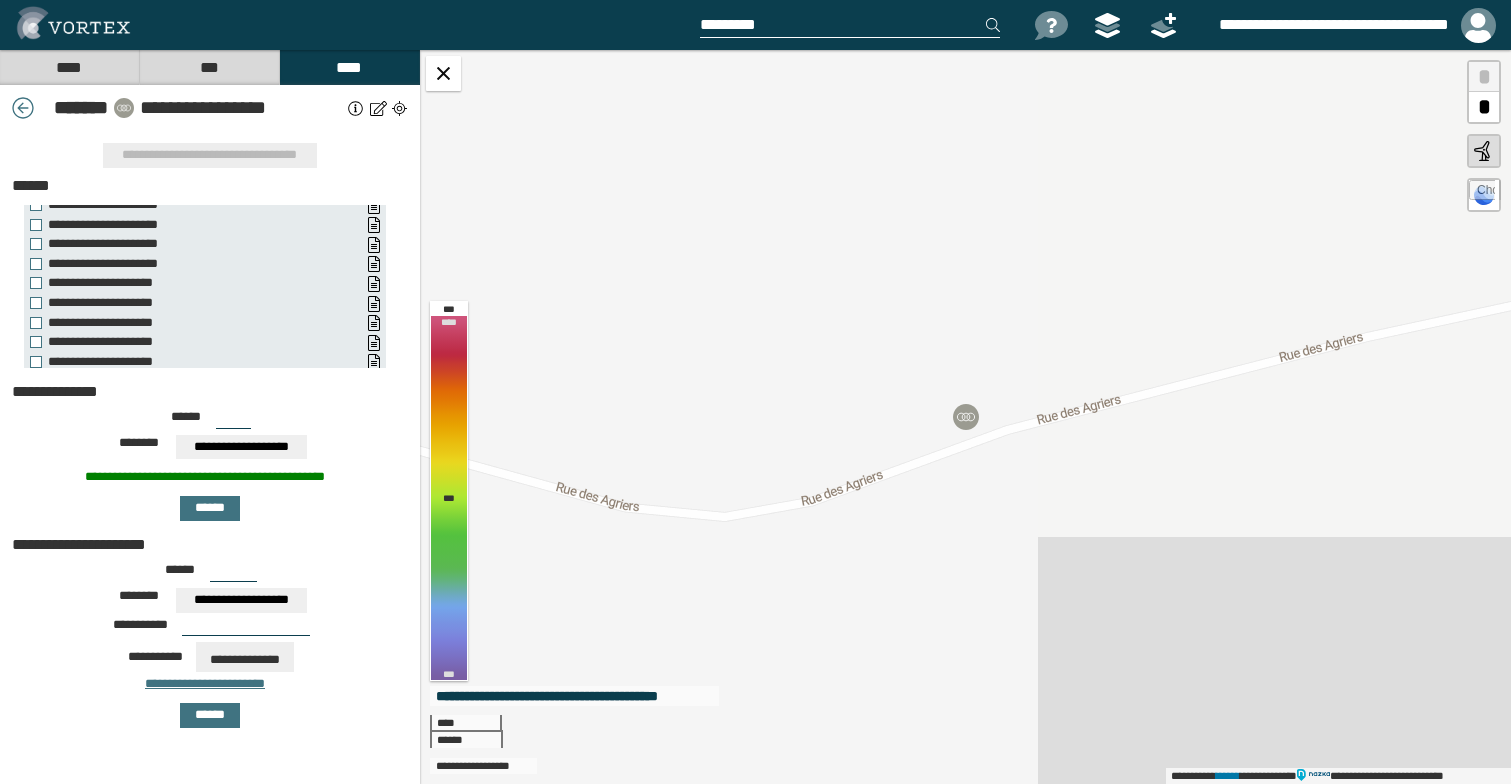 click at bounding box center (356, 108) 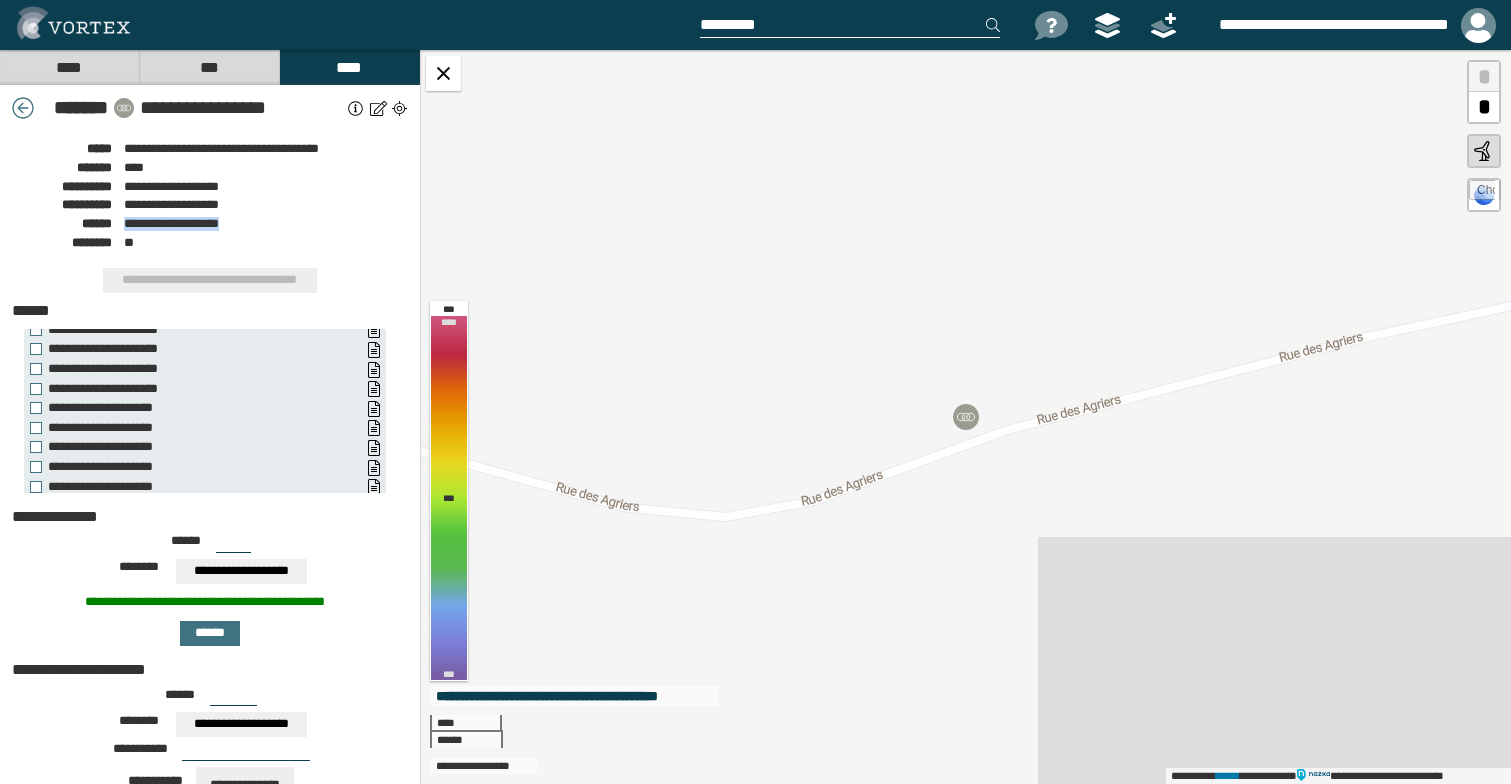 drag, startPoint x: 248, startPoint y: 227, endPoint x: 127, endPoint y: 225, distance: 121.016525 